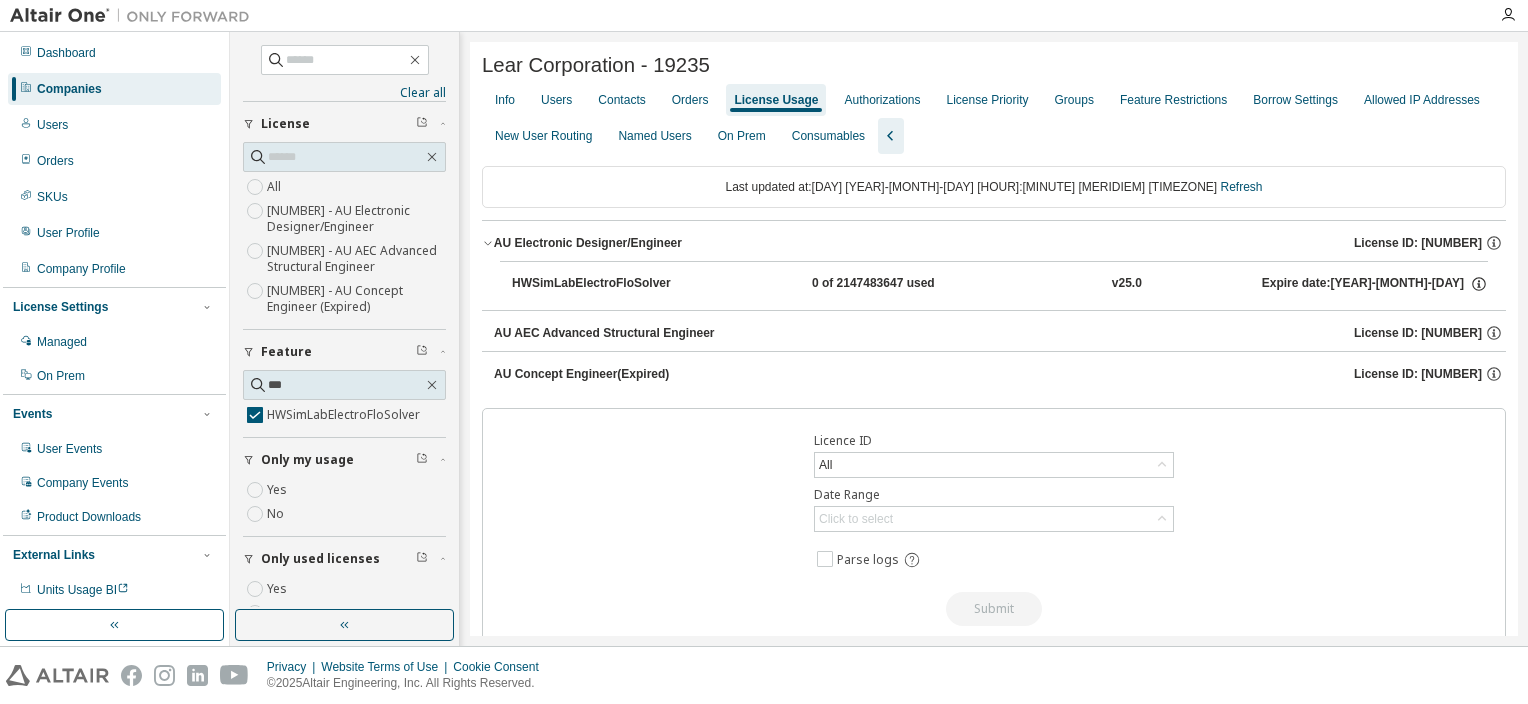 scroll, scrollTop: 0, scrollLeft: 0, axis: both 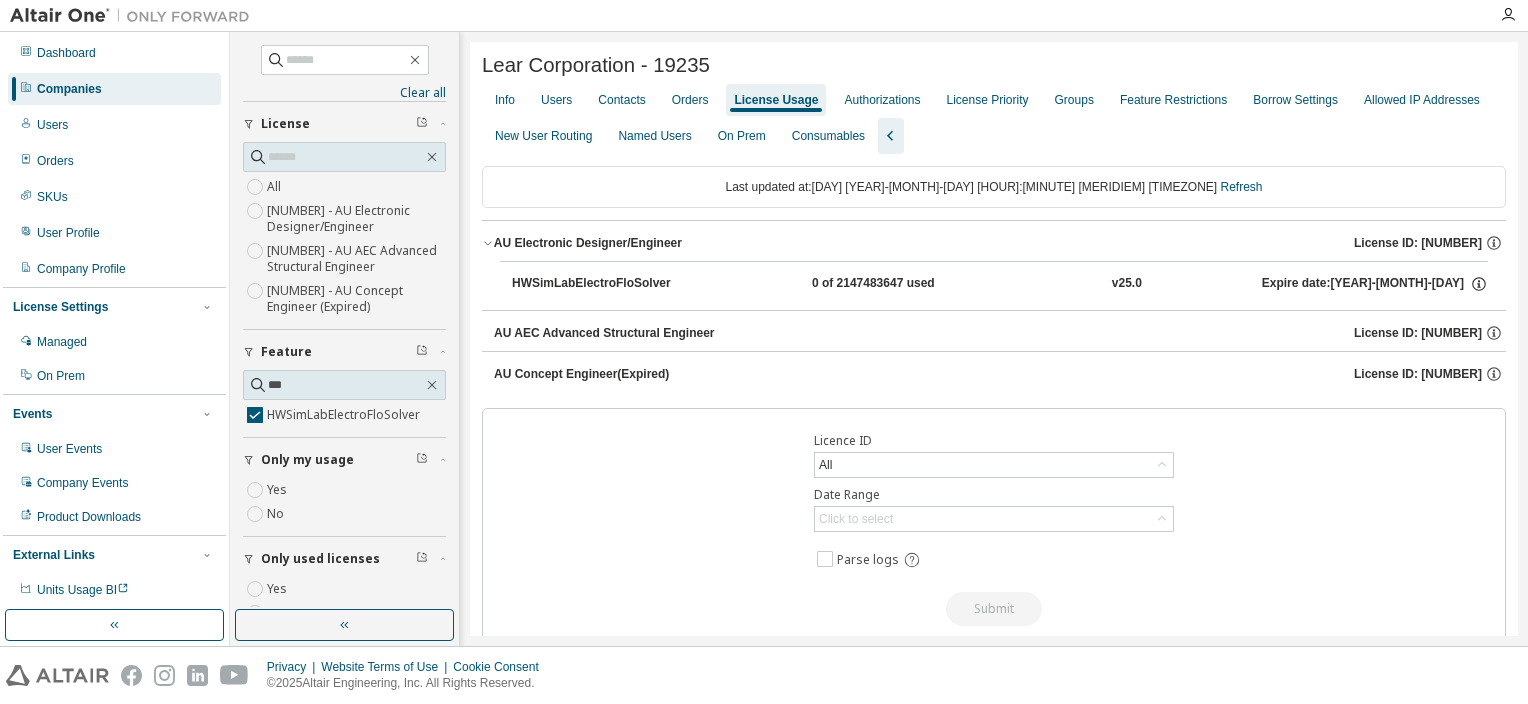 type 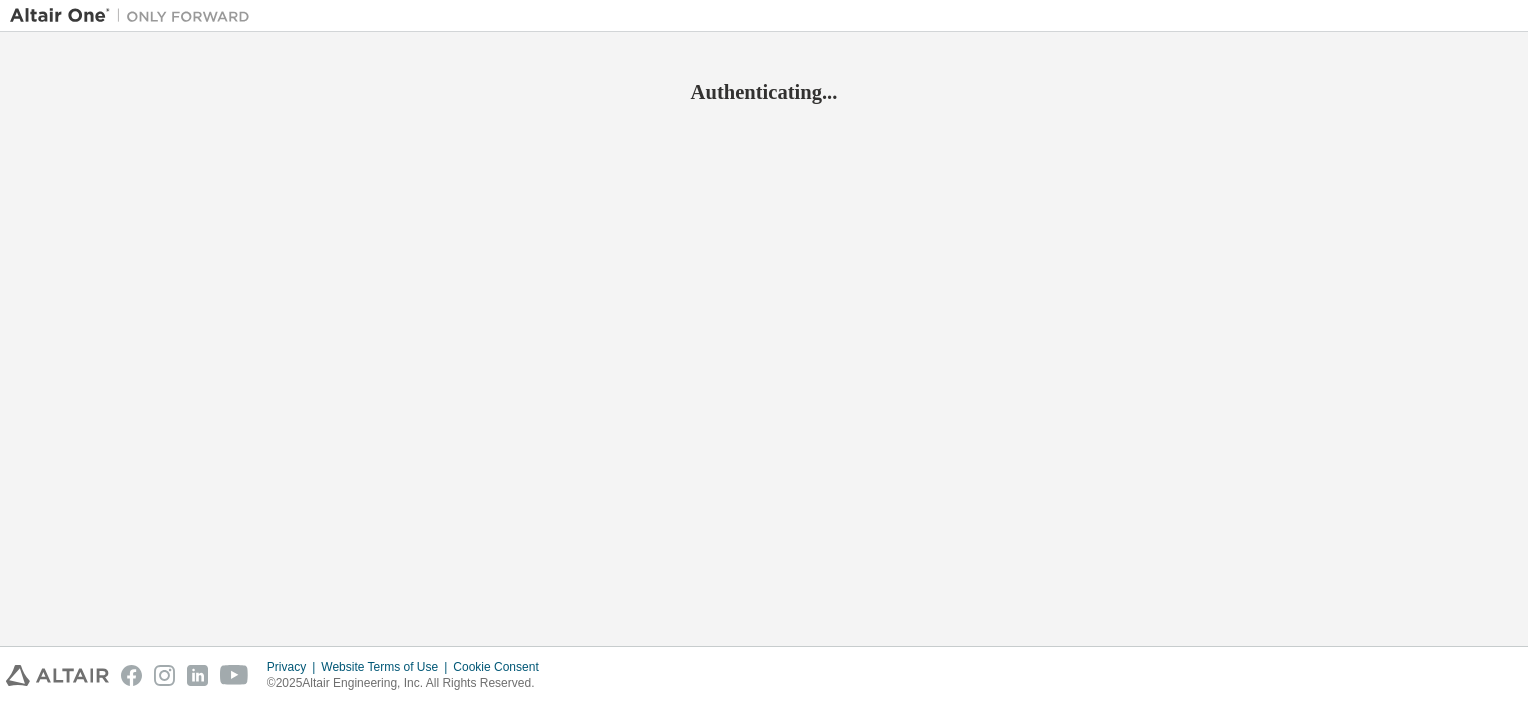 scroll, scrollTop: 0, scrollLeft: 0, axis: both 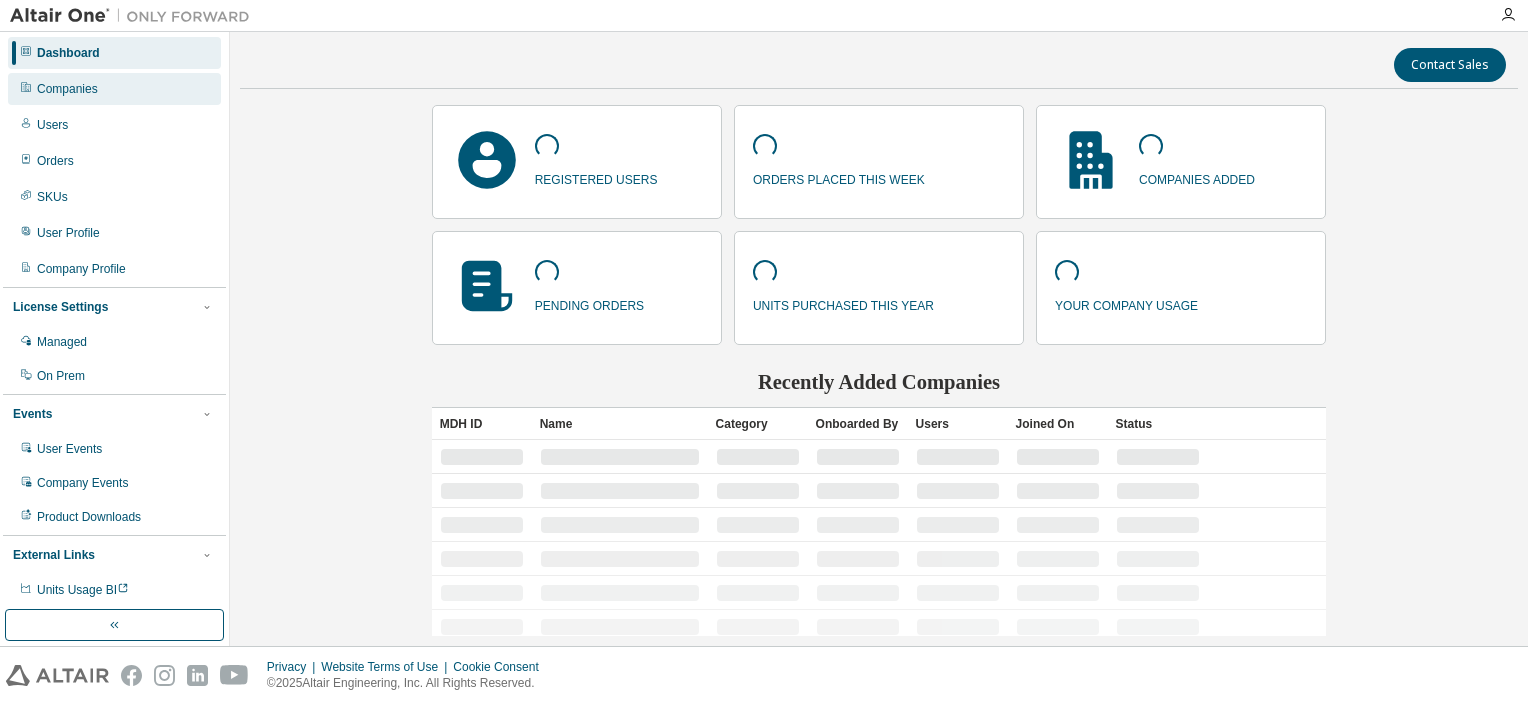 click on "Companies" at bounding box center [114, 89] 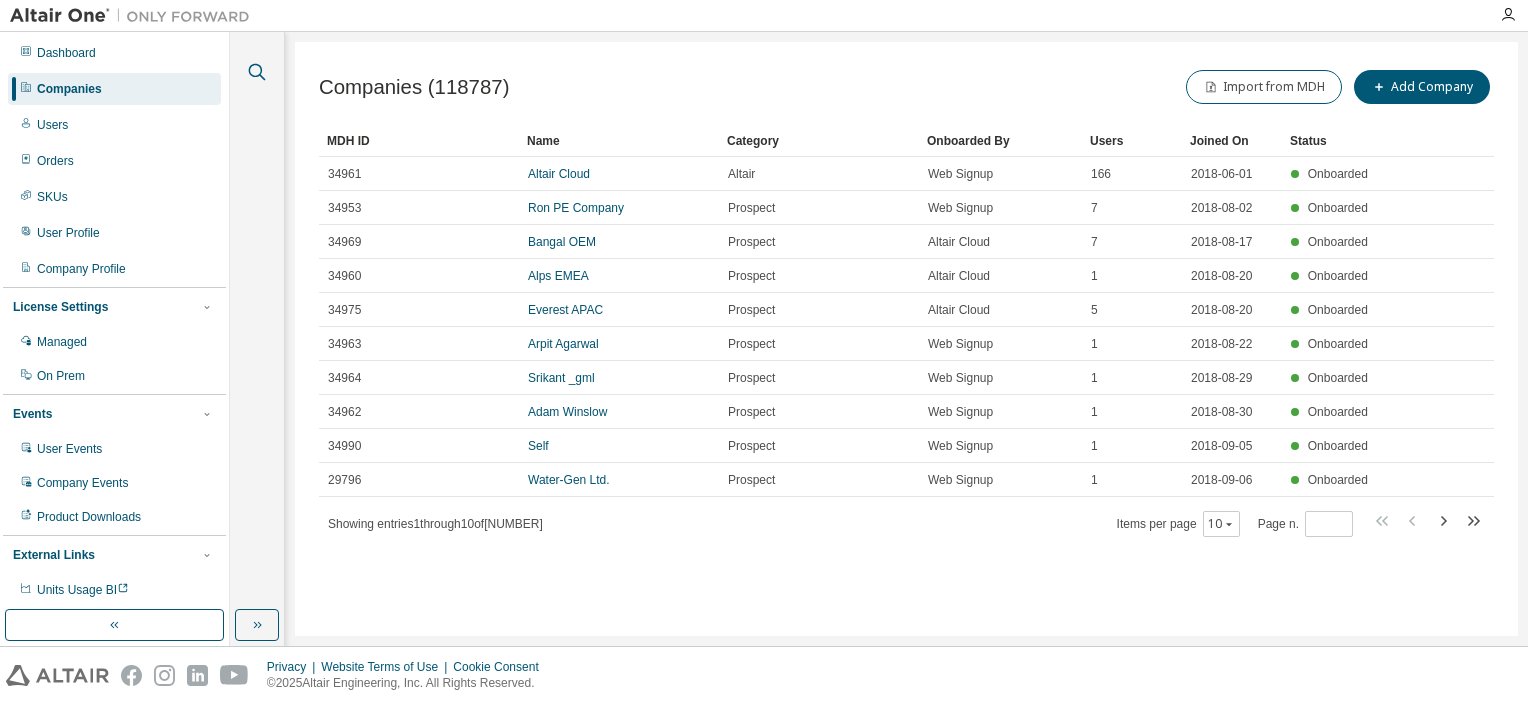 click 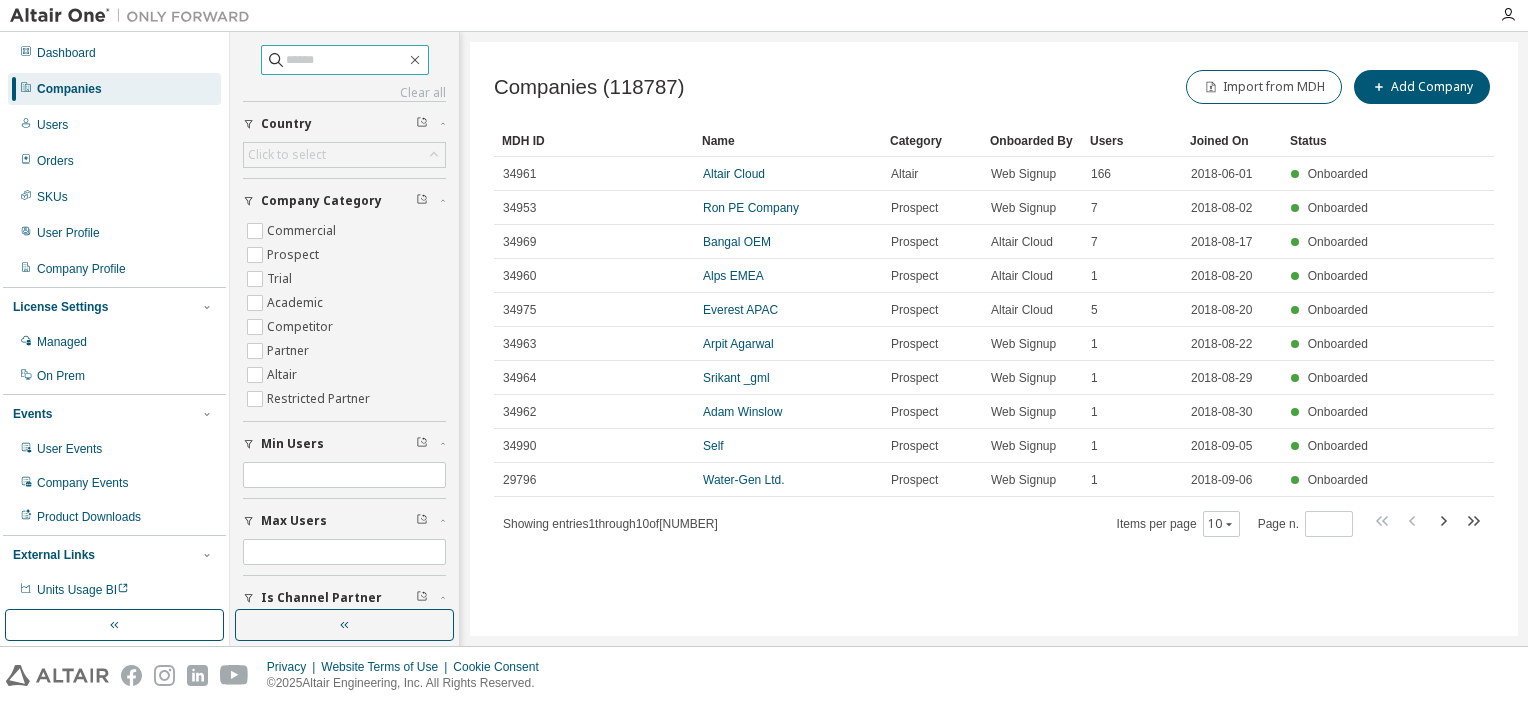 click at bounding box center (346, 60) 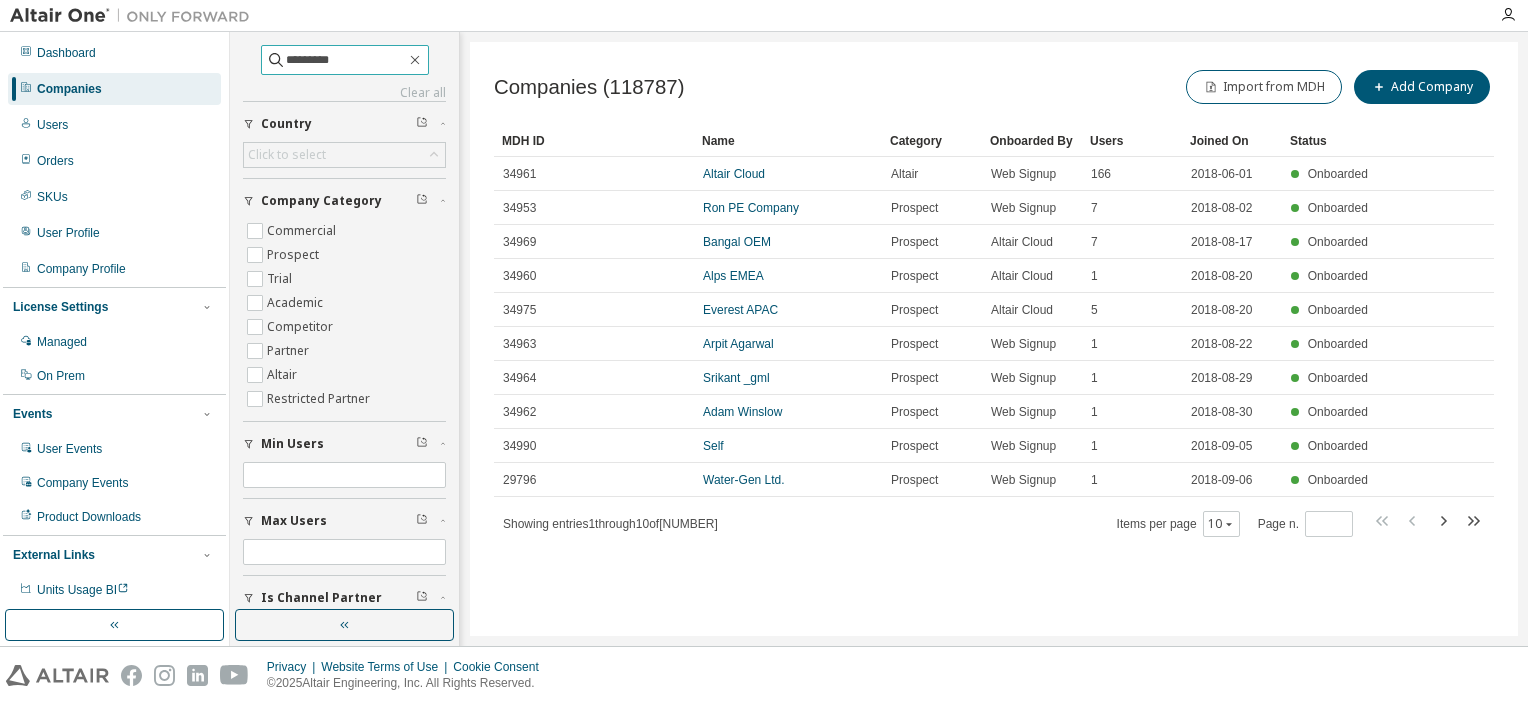 type on "*********" 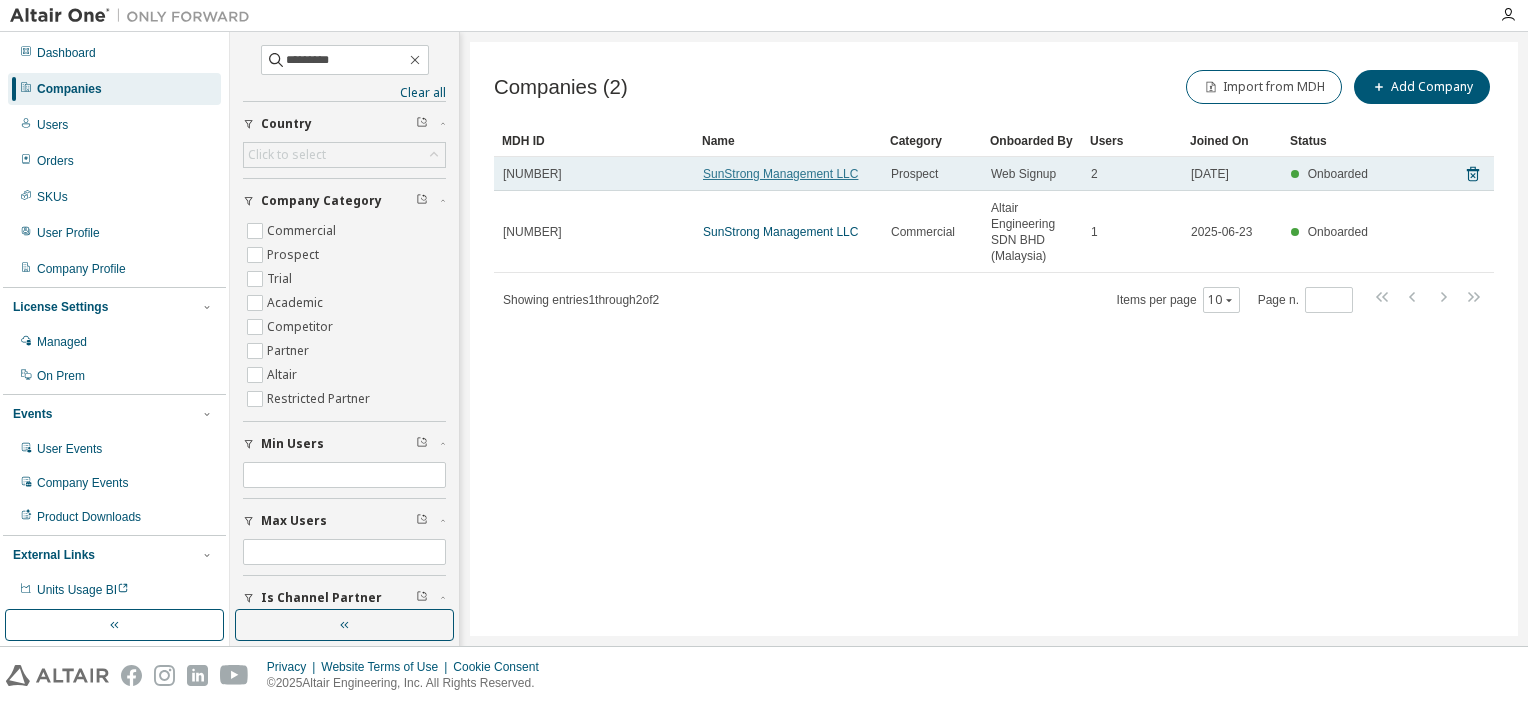 click on "SunStrong Management LLC" at bounding box center (780, 174) 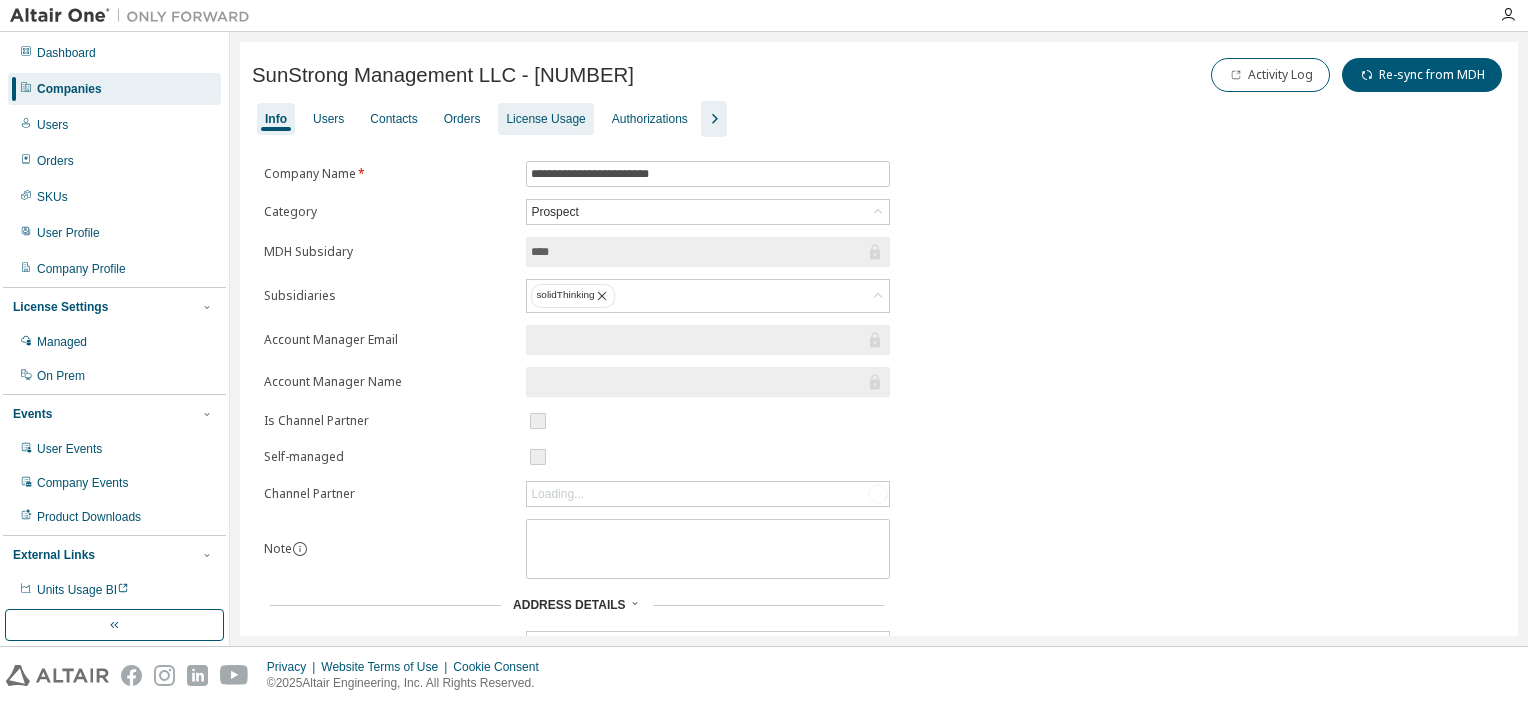 click on "License Usage" at bounding box center [545, 119] 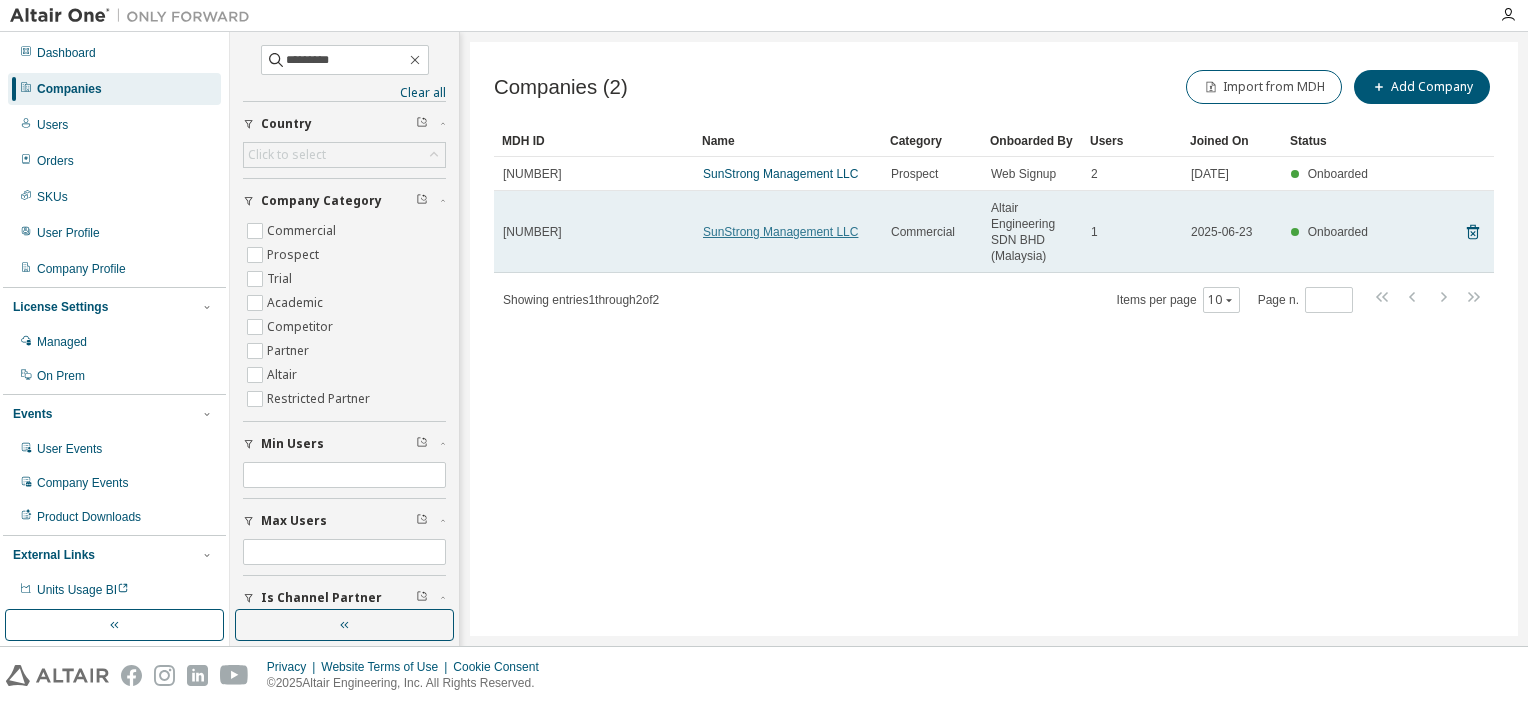 click on "SunStrong Management LLC" at bounding box center [788, 232] 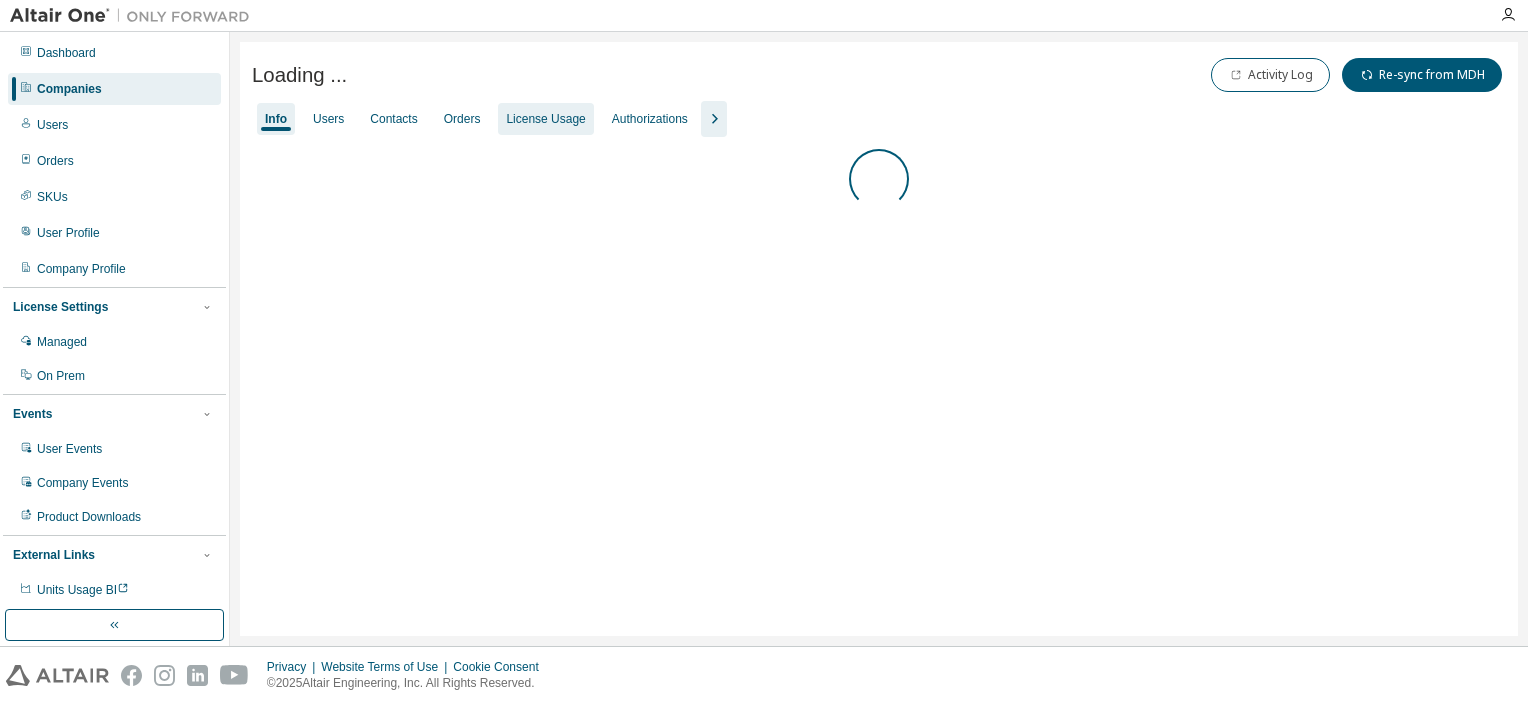 click on "License Usage" at bounding box center (545, 119) 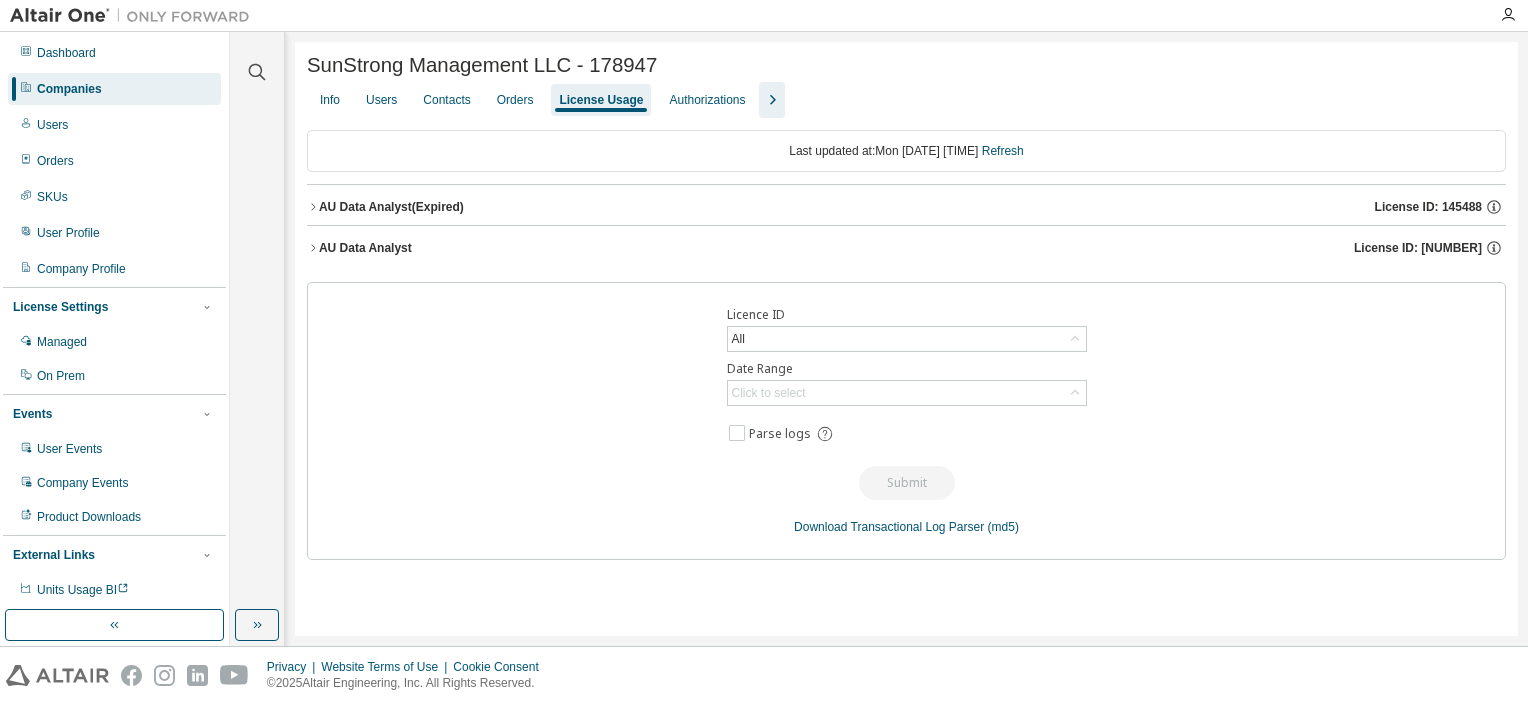 click 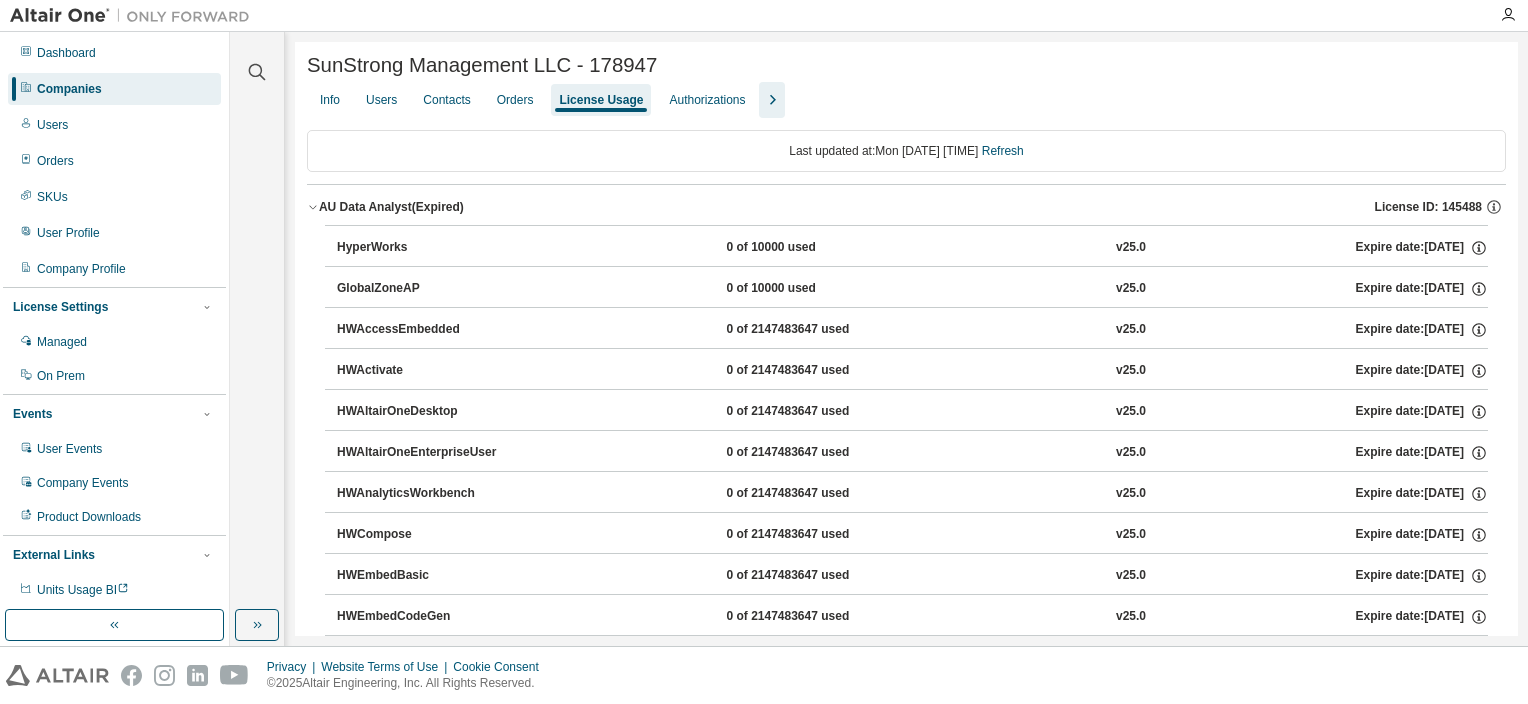 click 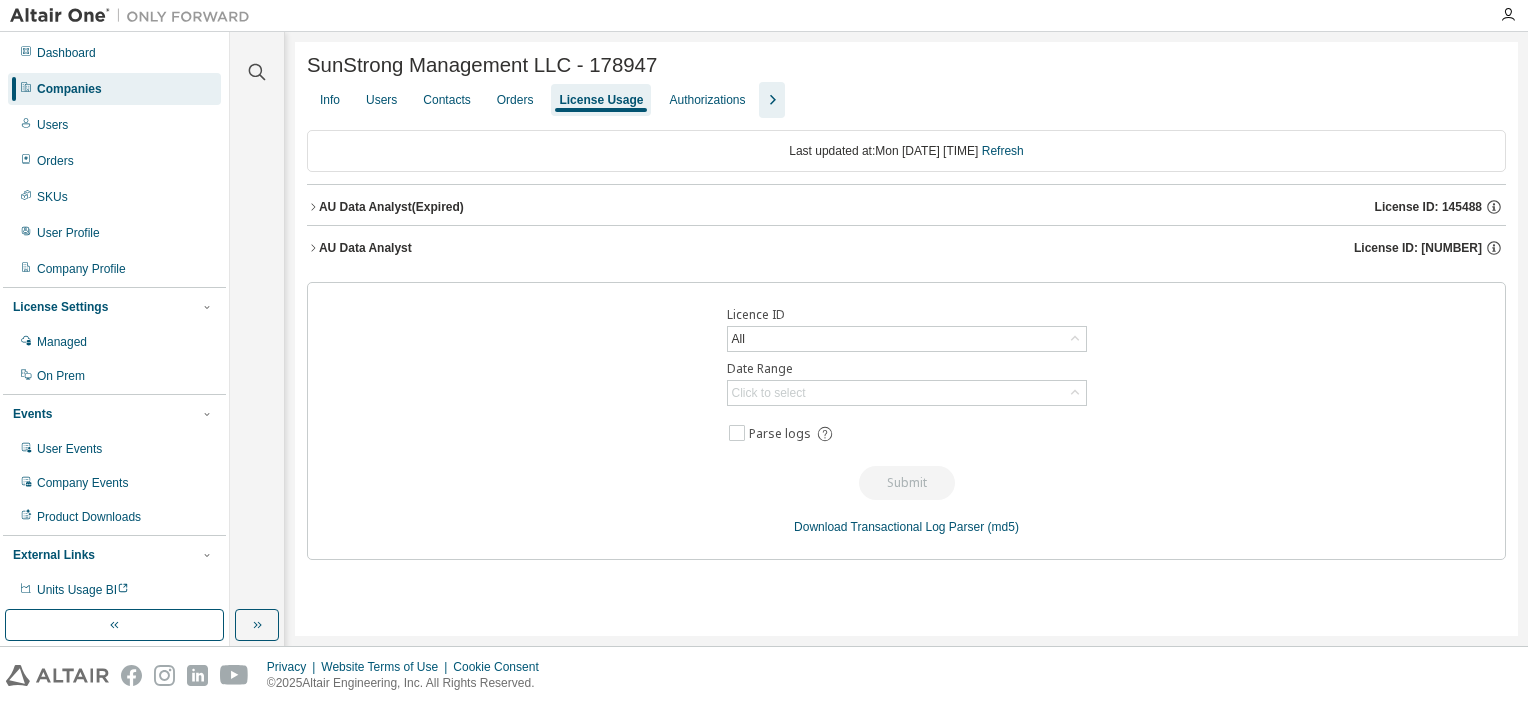 click on "SunStrong Management LLC - 178947 Clear Load Save Save As Field Operator Value Select filter Select operand Add criteria Search Info Users Contacts Orders License Usage Authorizations Last updated at:  Mon 2025-08-04 03:26 PM GMT+8   Refresh AU Data Analyst  (Expired) License ID: 145488 AU Data Analyst License ID: 146506 Licence ID All Date Range Click to select Parse logs Submit Download Transactional Log Parser   (md5)" at bounding box center [906, 339] 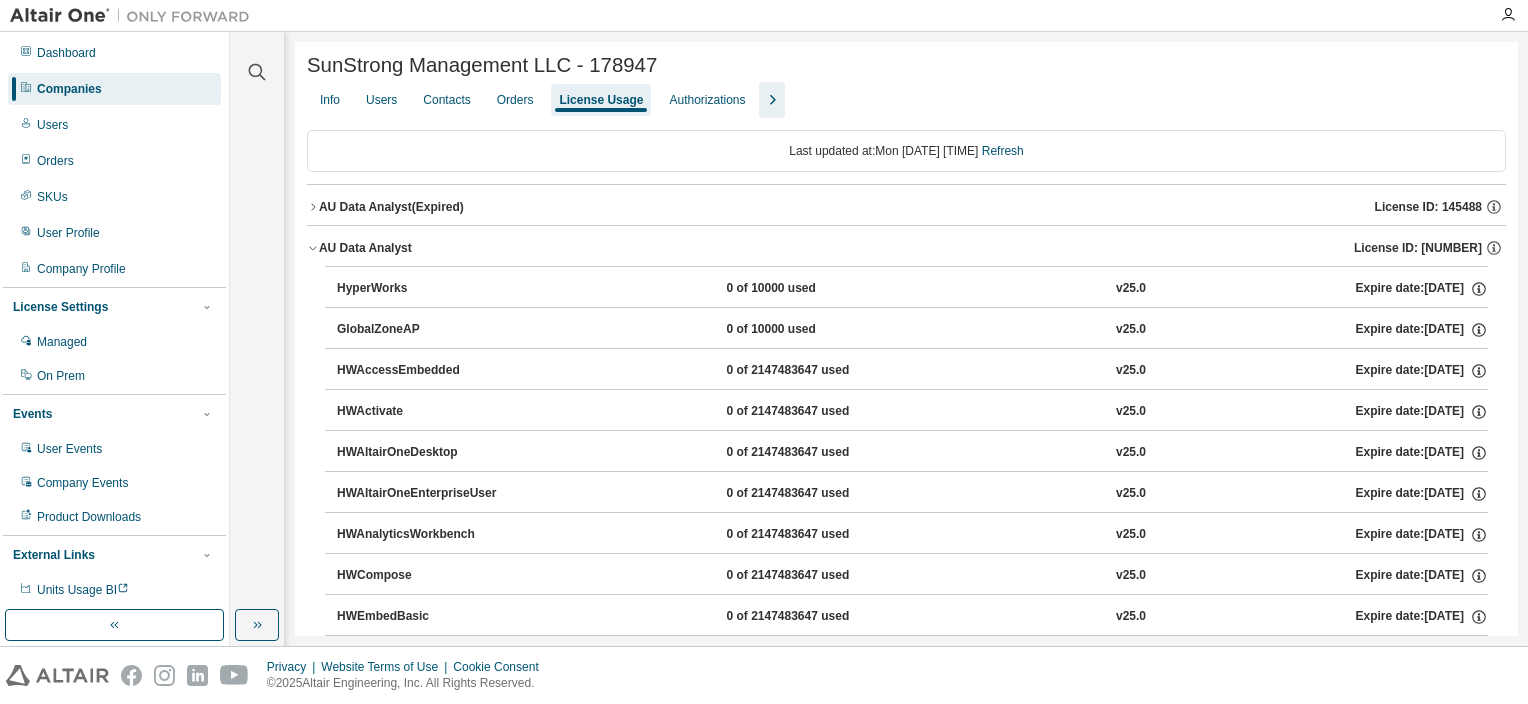 click 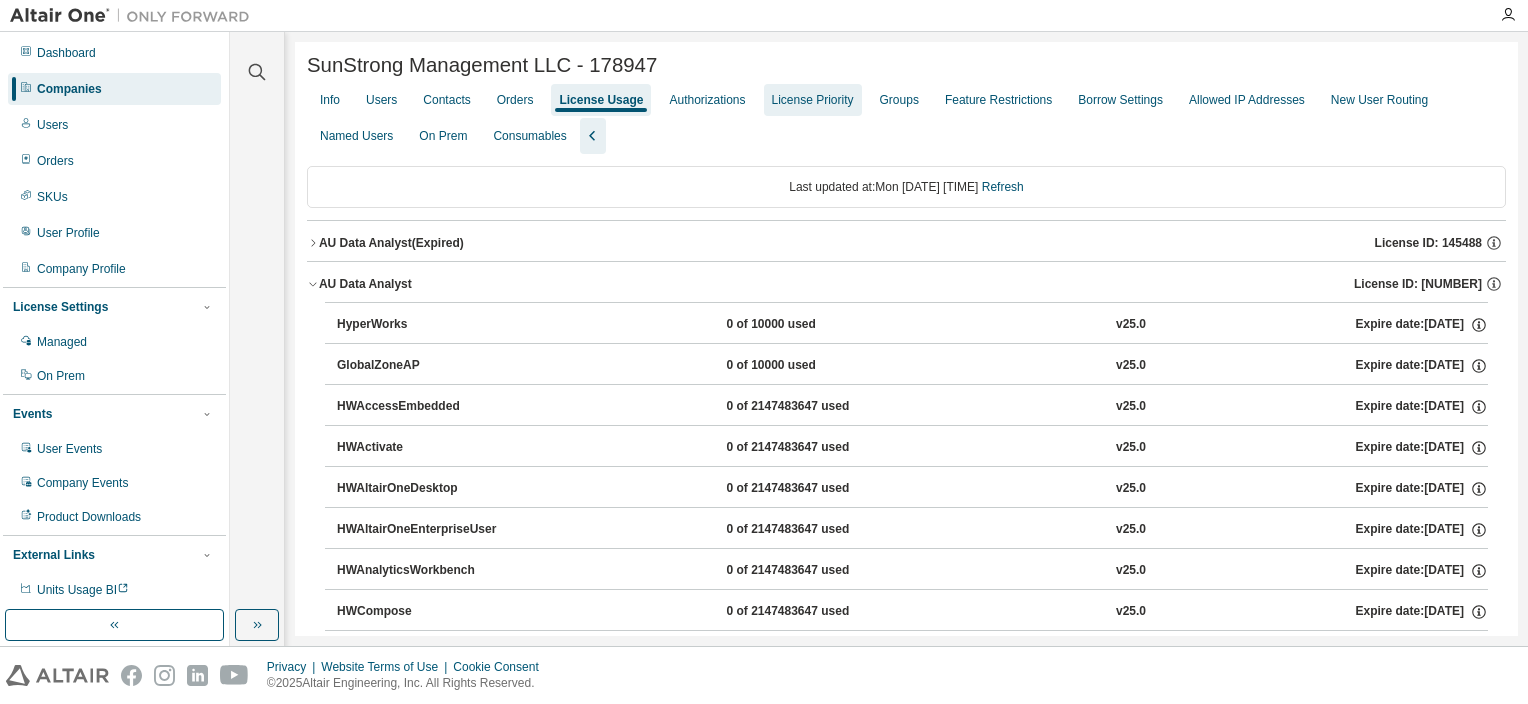 click on "License Priority" at bounding box center [813, 100] 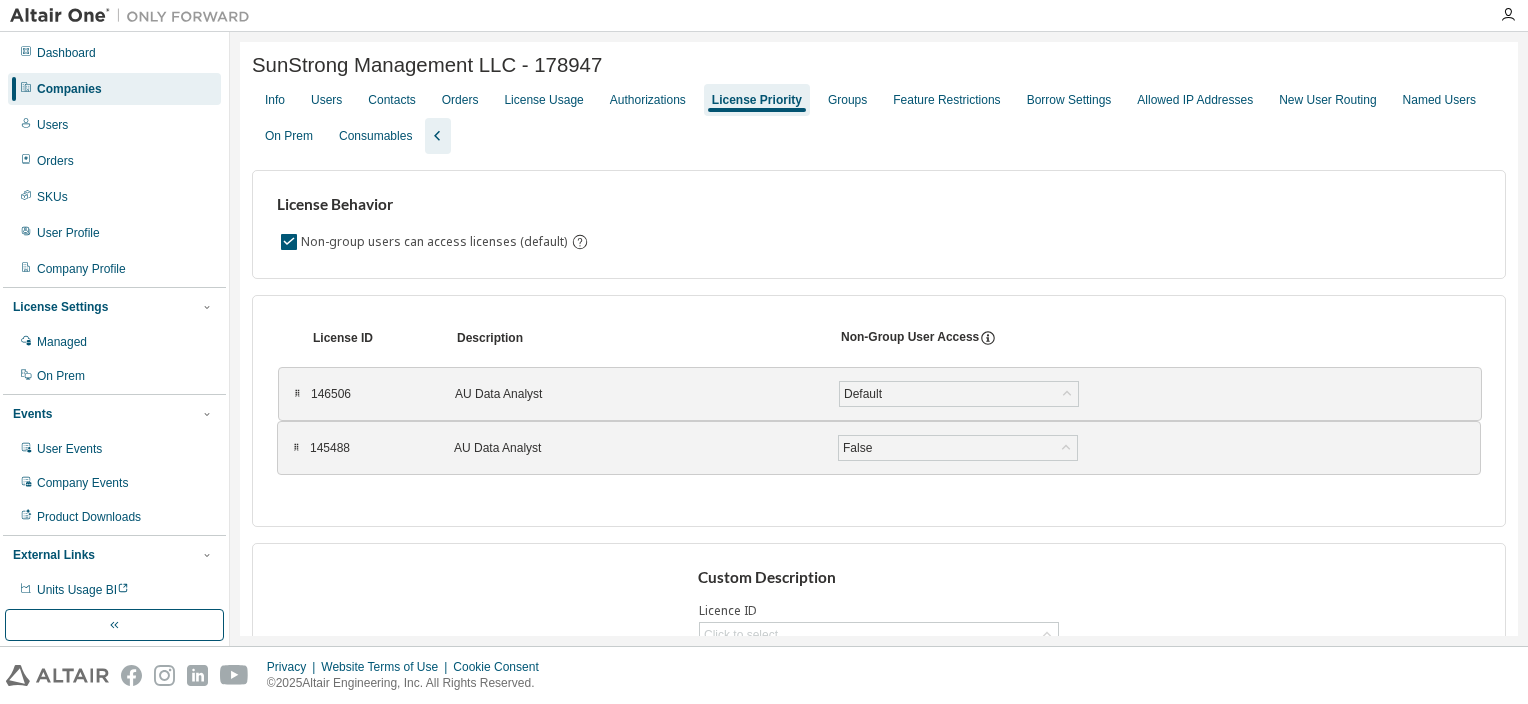 drag, startPoint x: 296, startPoint y: 452, endPoint x: 297, endPoint y: 398, distance: 54.00926 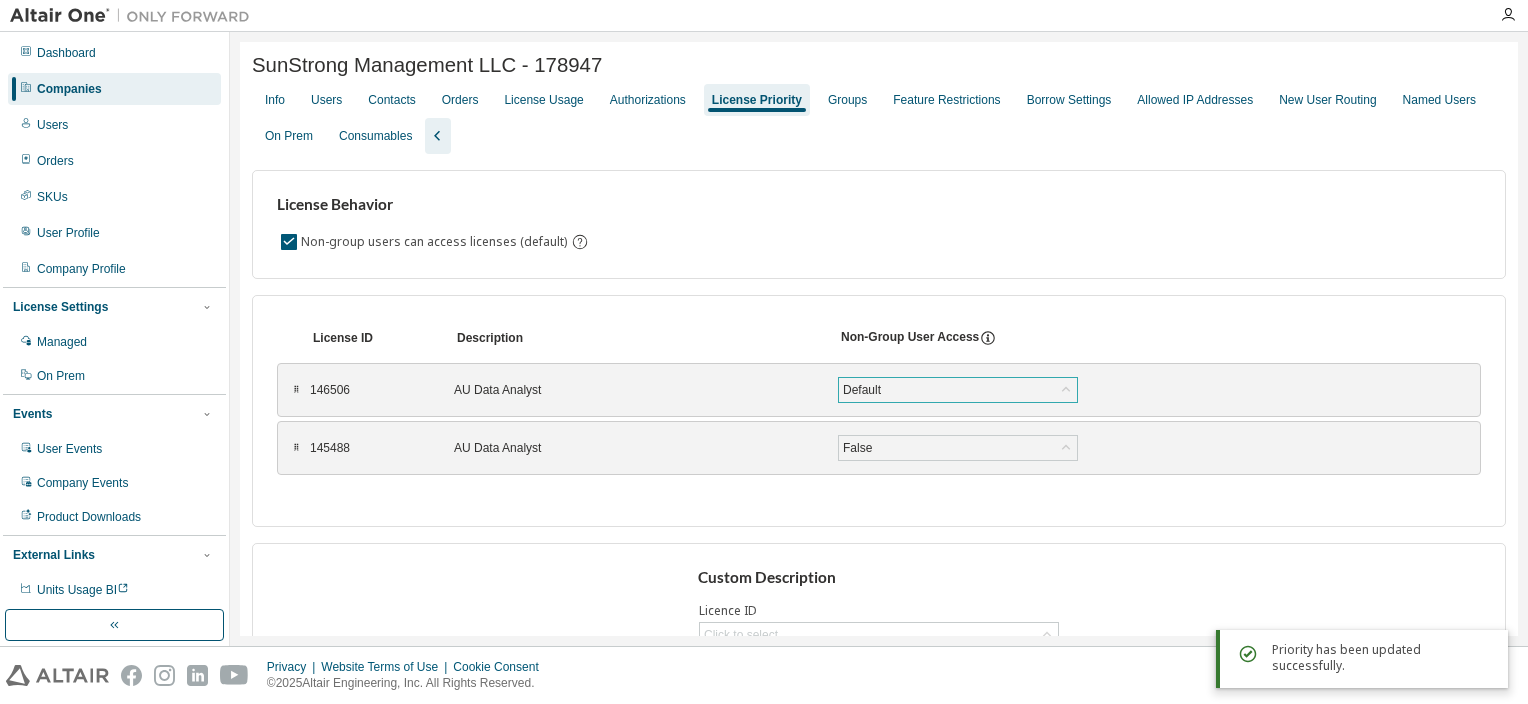 click on "Default" at bounding box center (958, 390) 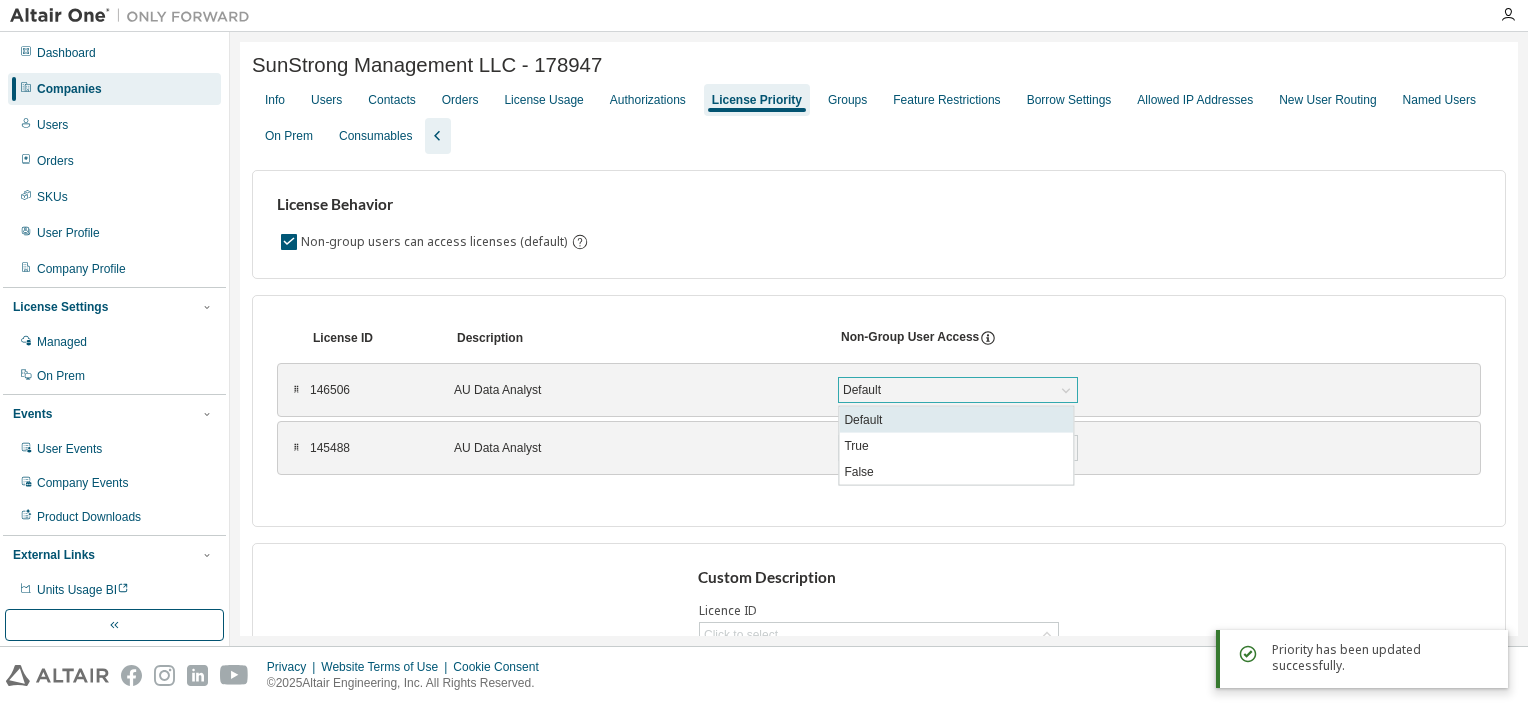 click on "Default" at bounding box center [956, 420] 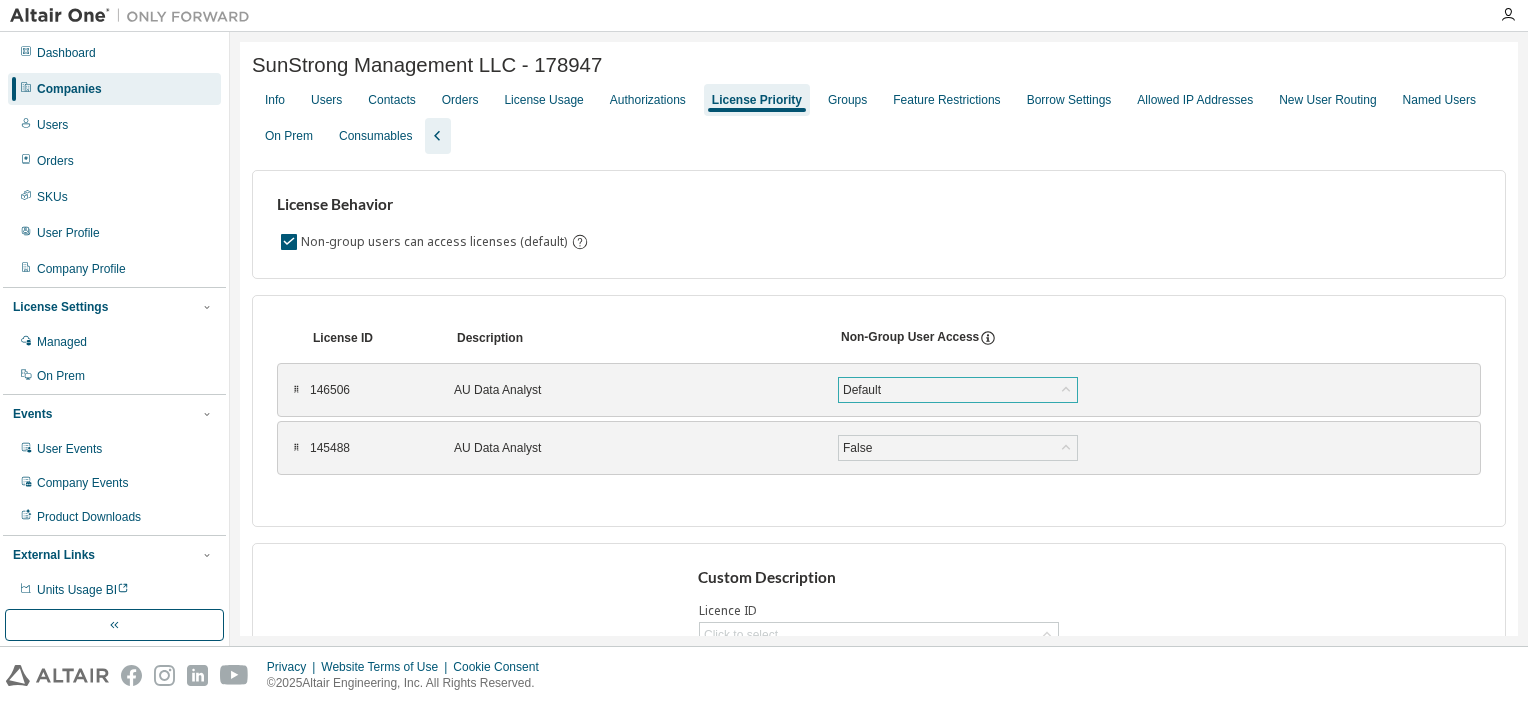 click on "Default" at bounding box center [958, 390] 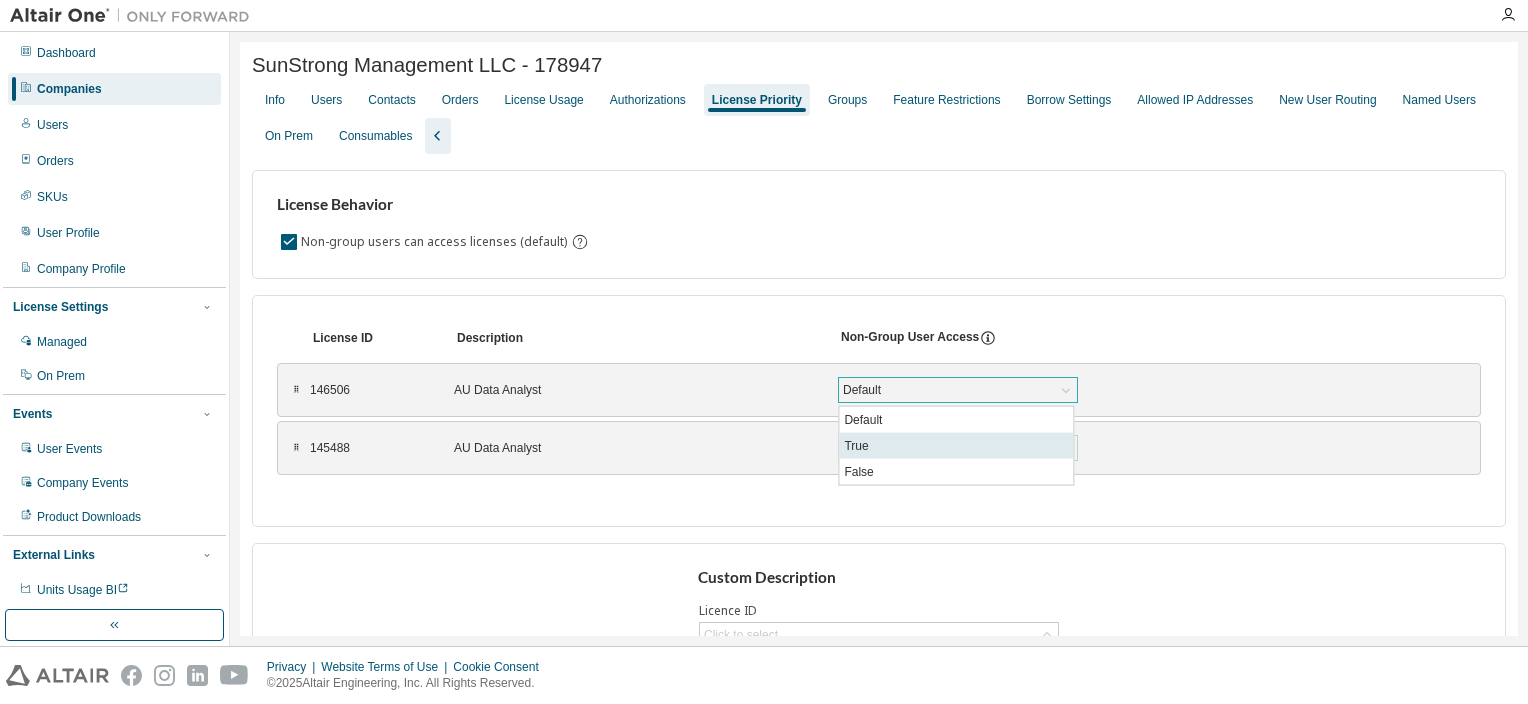 click on "True" at bounding box center (956, 446) 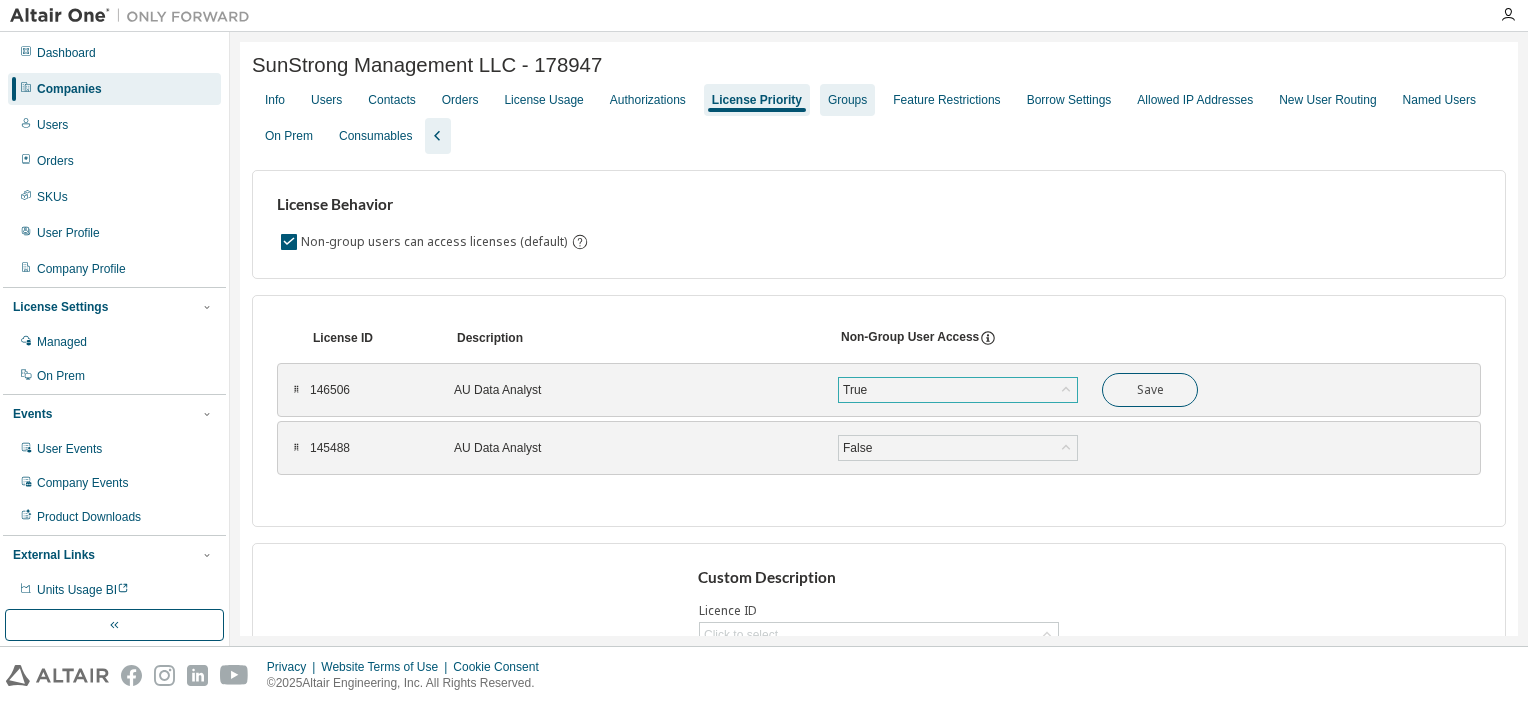 click on "Groups" at bounding box center [847, 100] 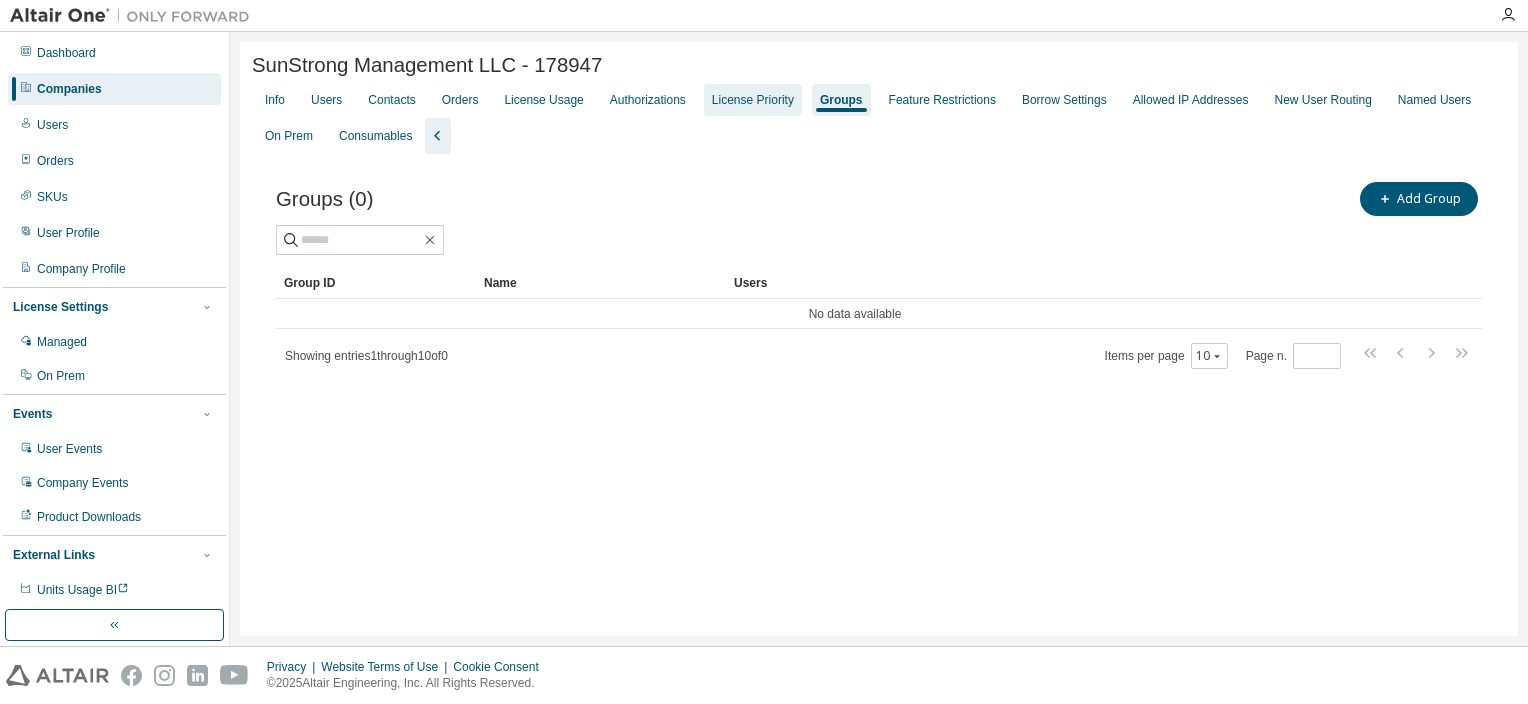 click on "License Priority" at bounding box center [753, 100] 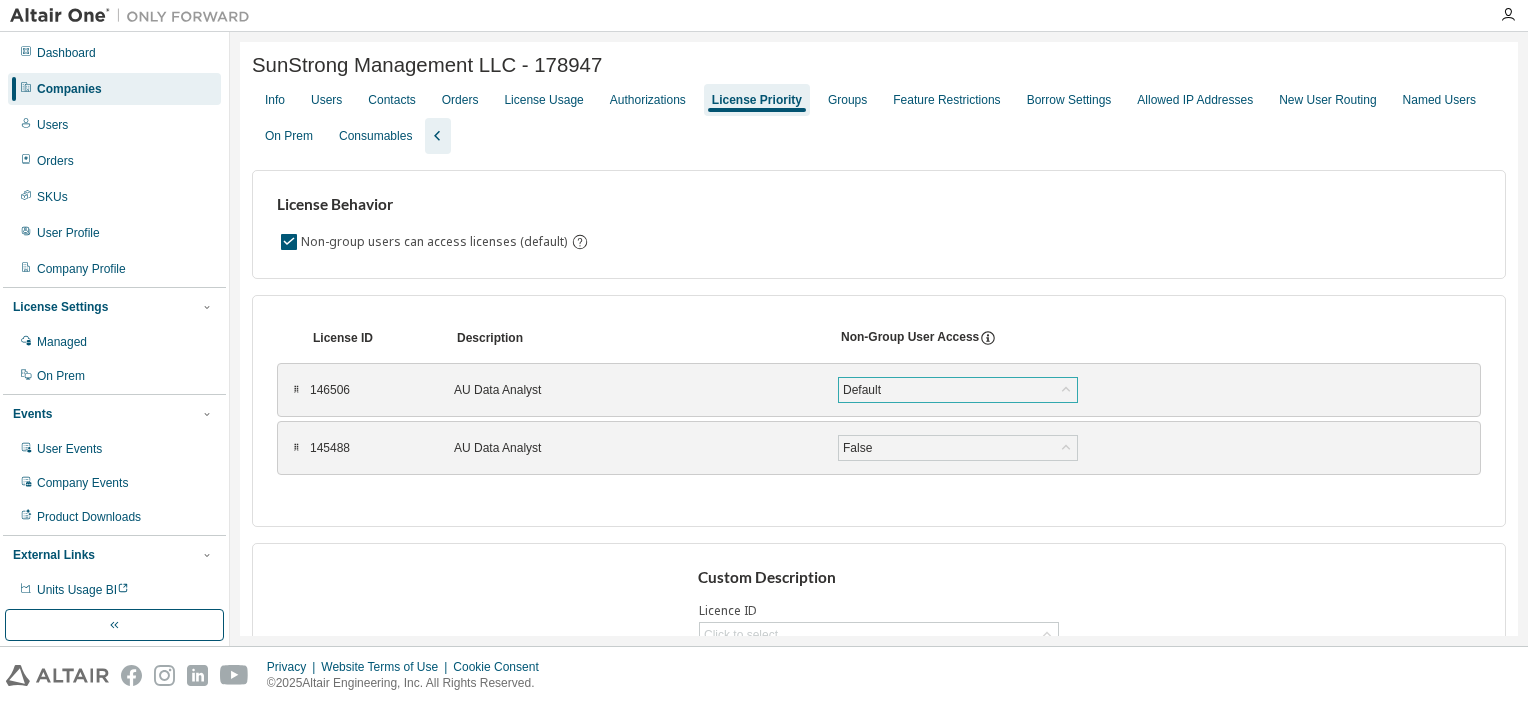 click on "Default" at bounding box center (862, 390) 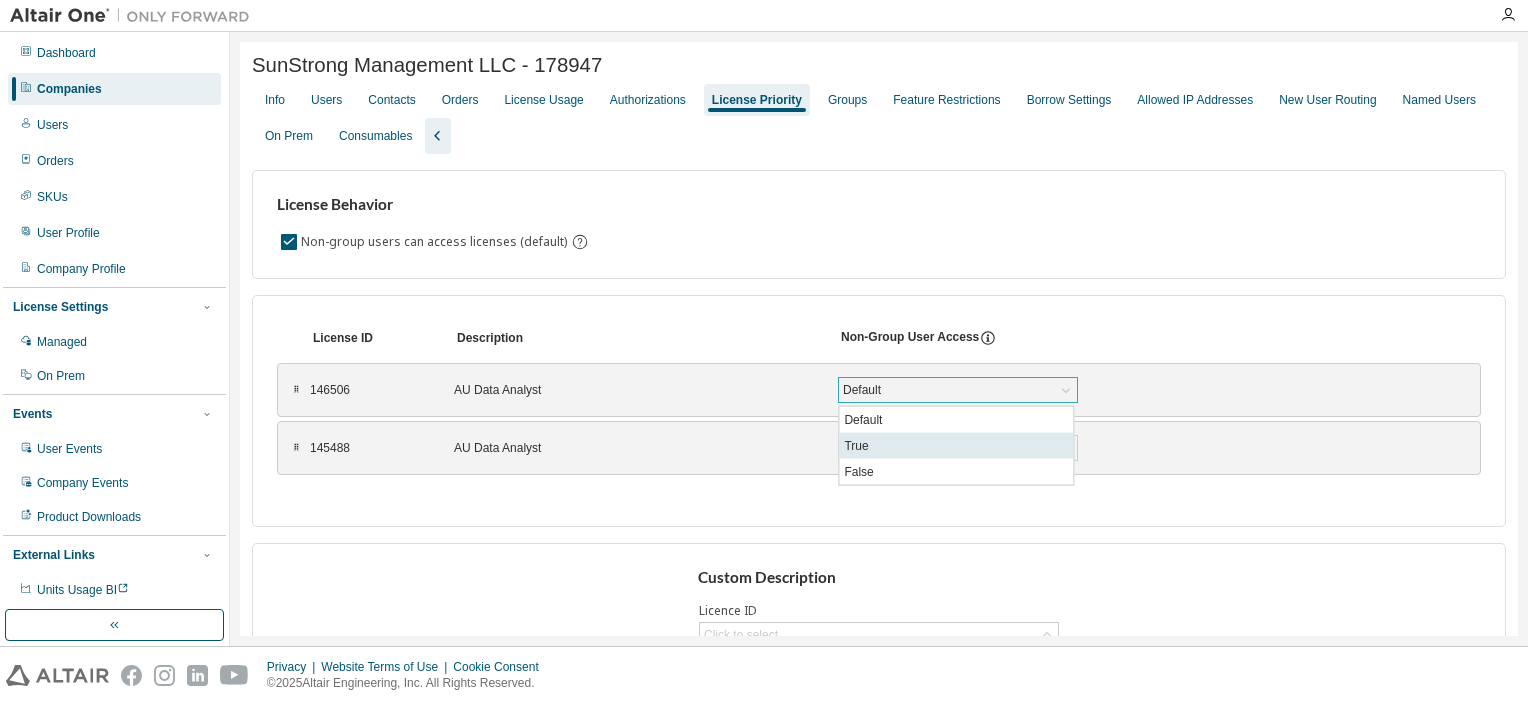 click on "True" at bounding box center (956, 446) 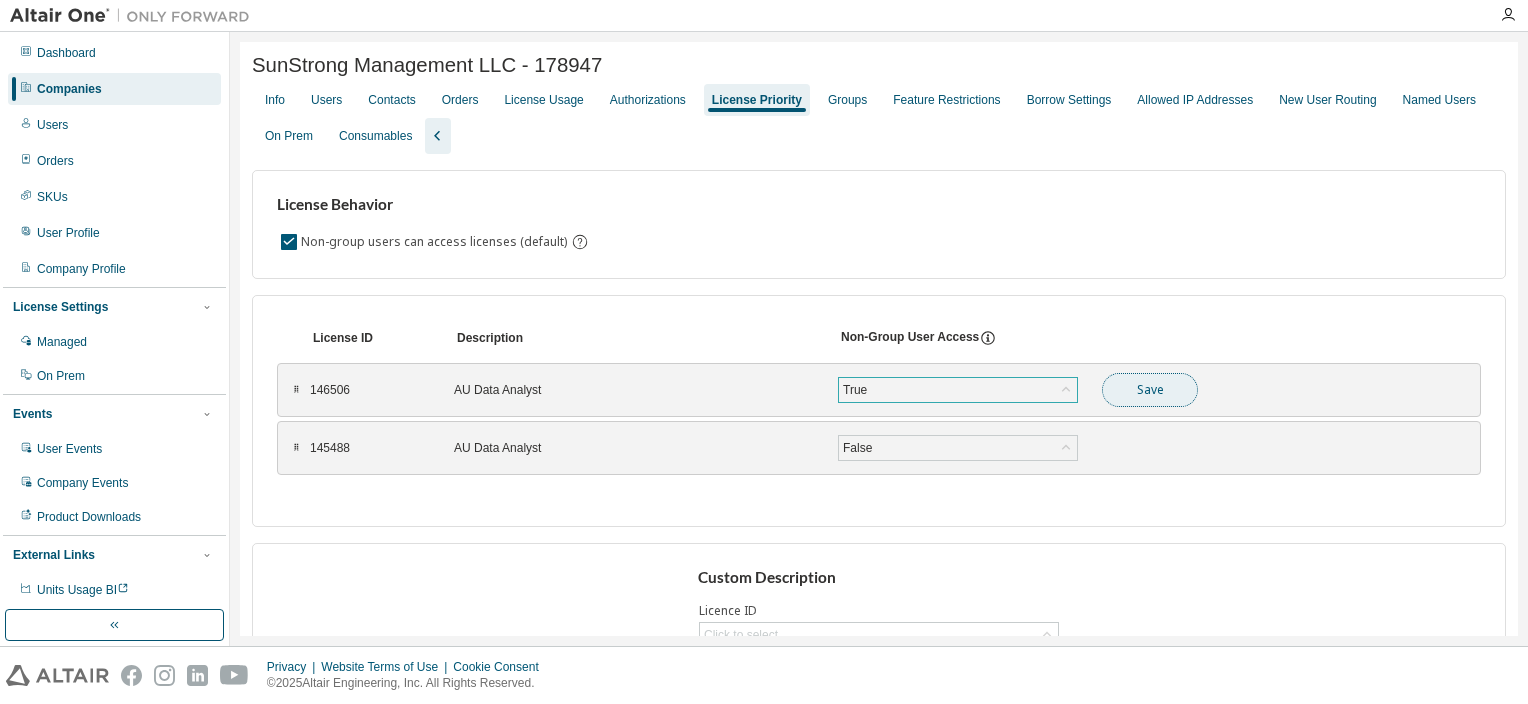 click on "Save" at bounding box center [1150, 390] 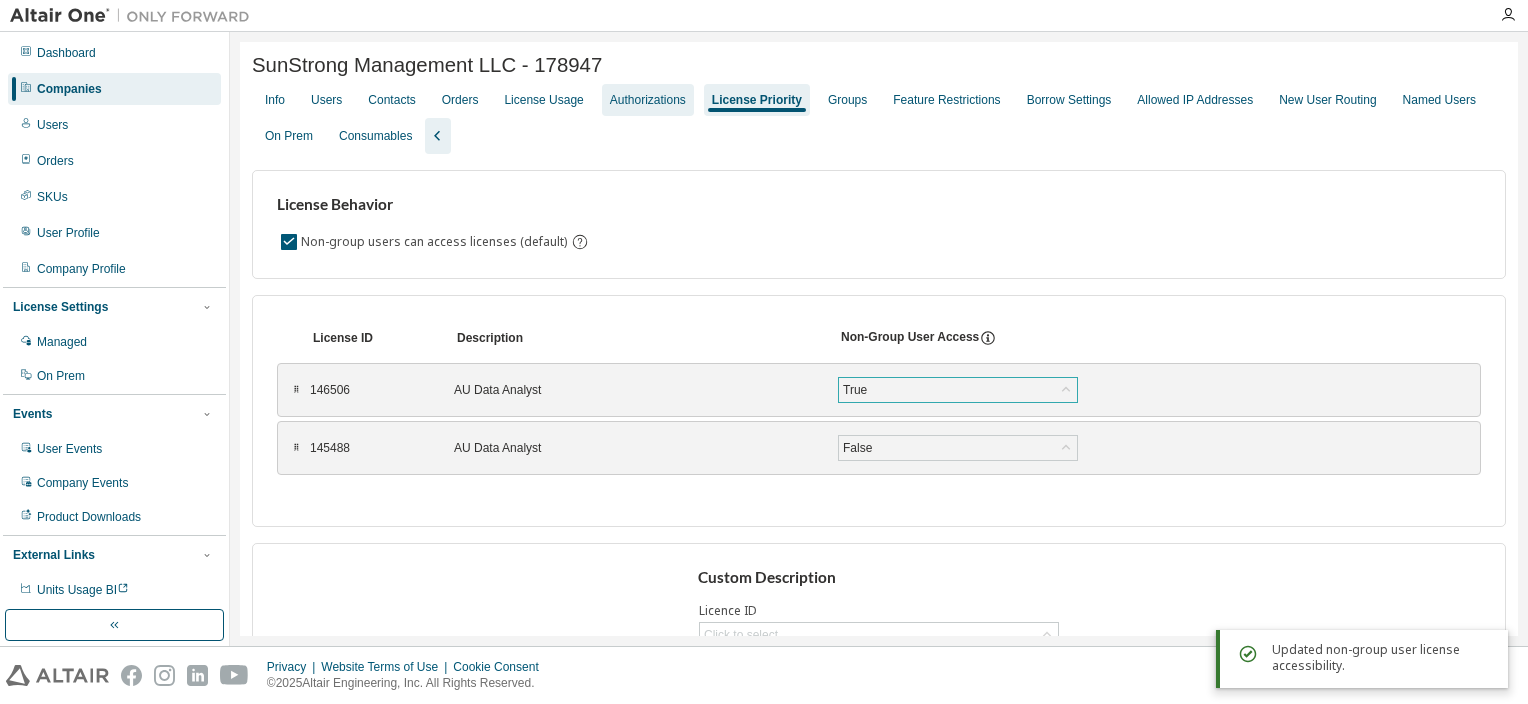 click on "Authorizations" at bounding box center (648, 100) 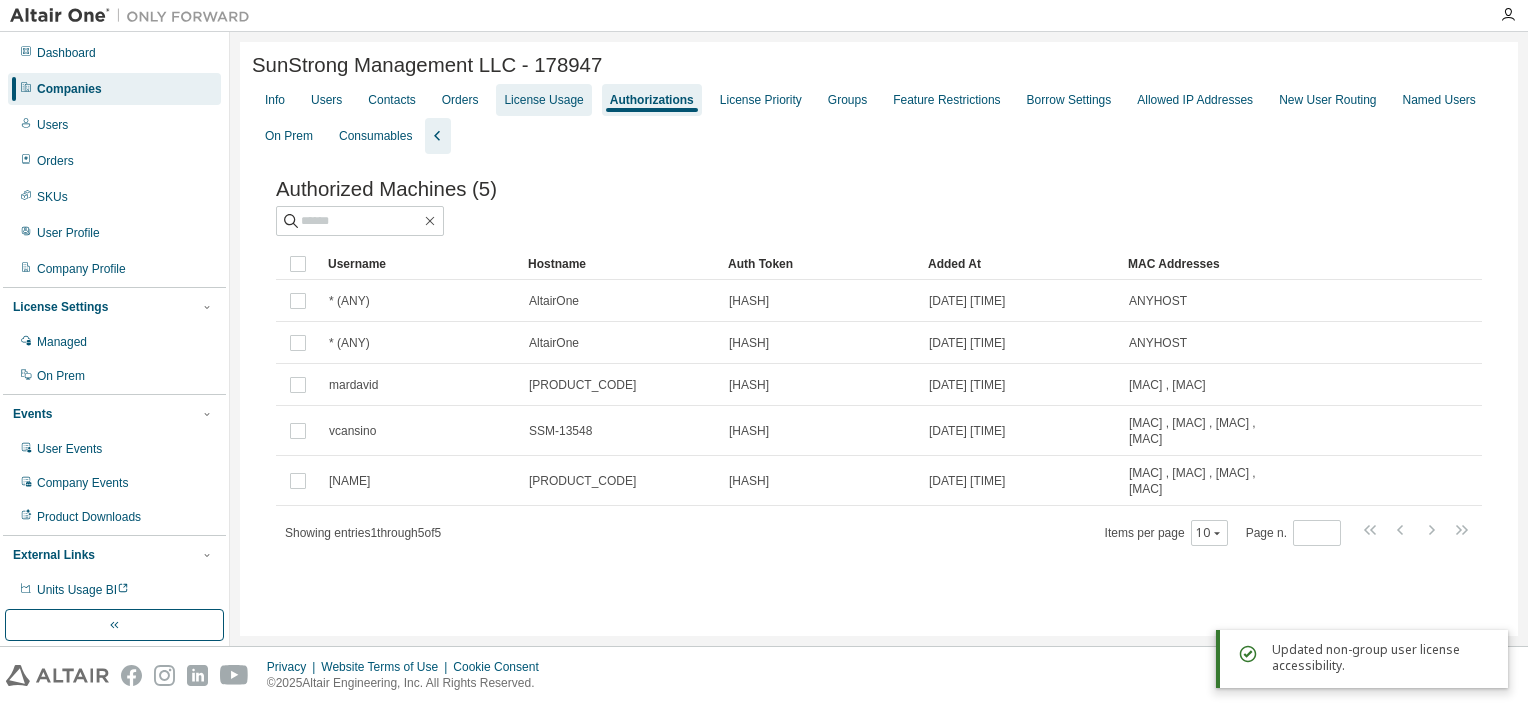 click on "License Usage" at bounding box center [543, 100] 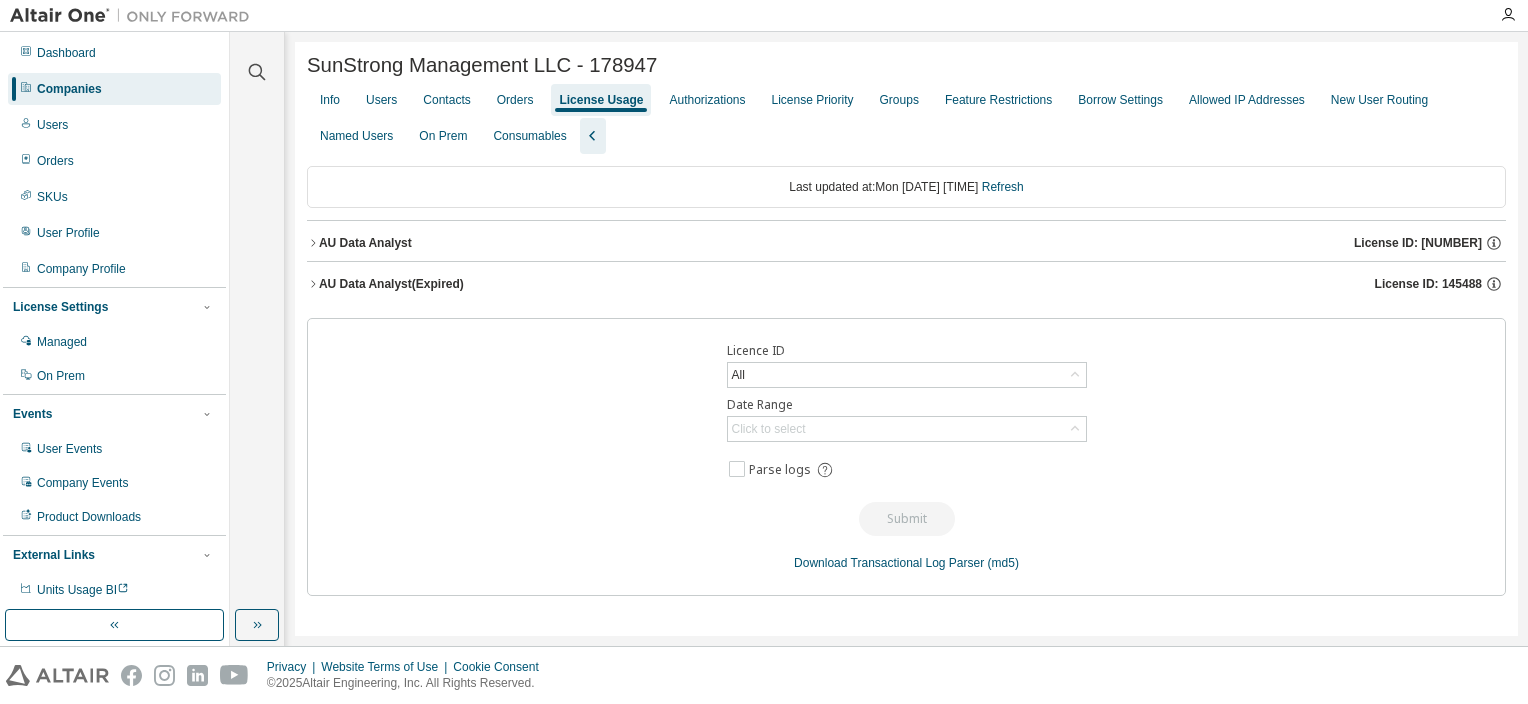 click on "AU Data Analyst License ID: 146506" at bounding box center [906, 243] 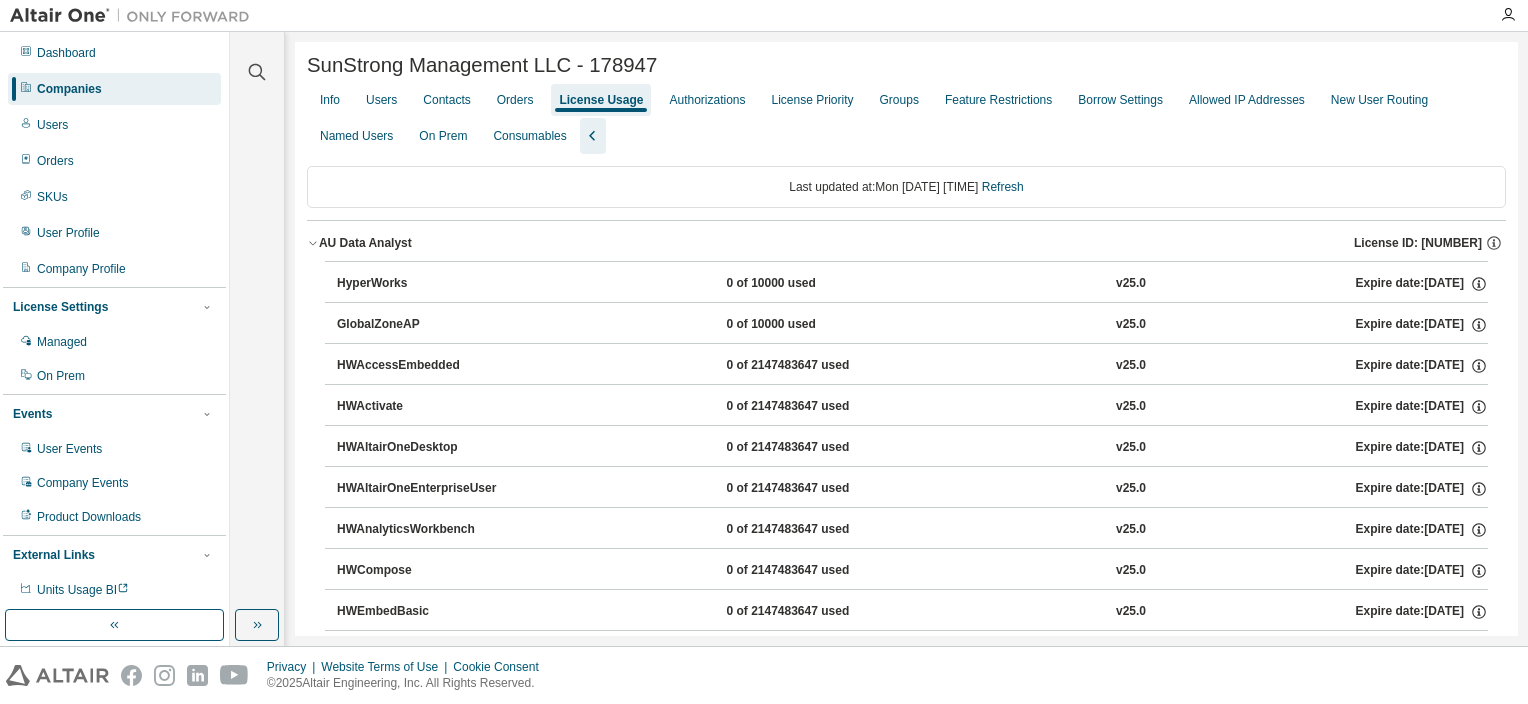 click on "AU Data Analyst License ID: 146506" at bounding box center (906, 243) 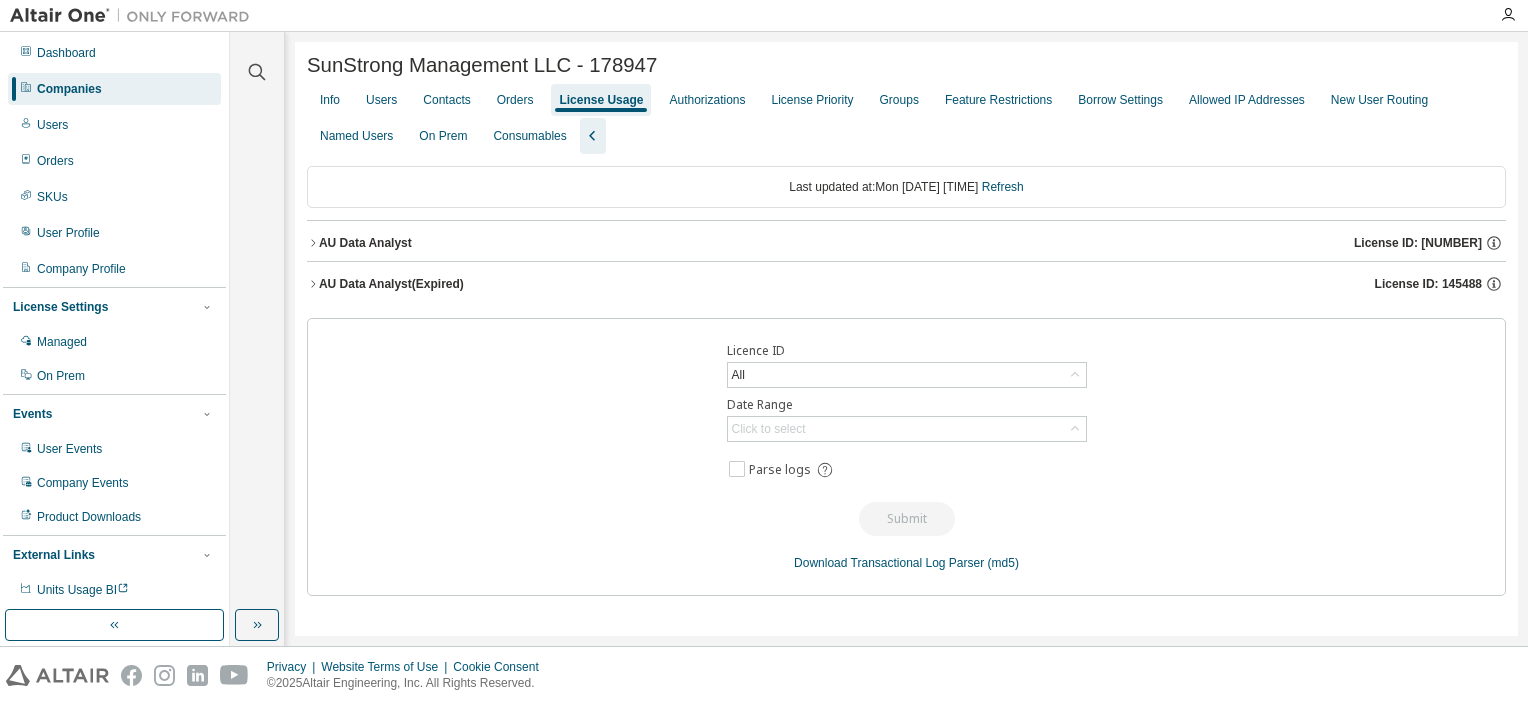 click 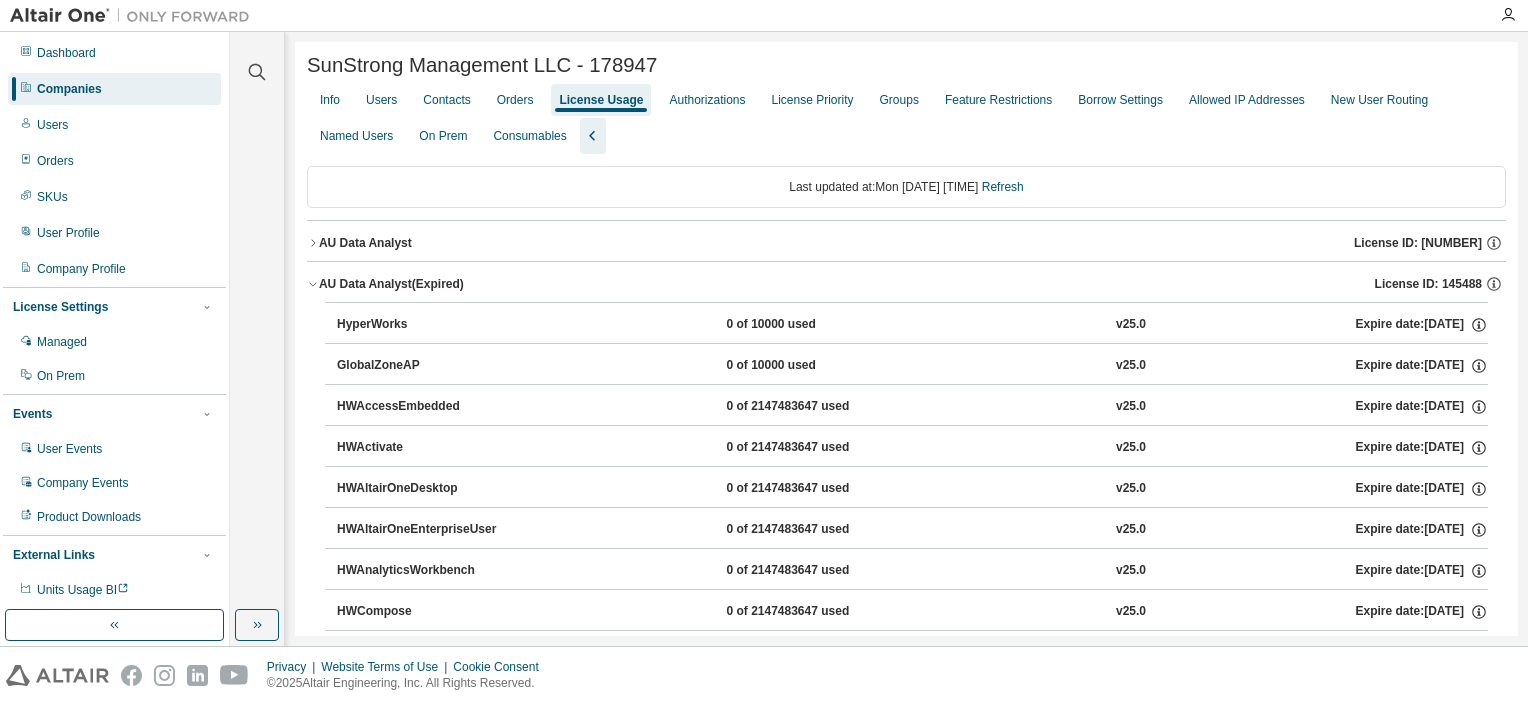 click 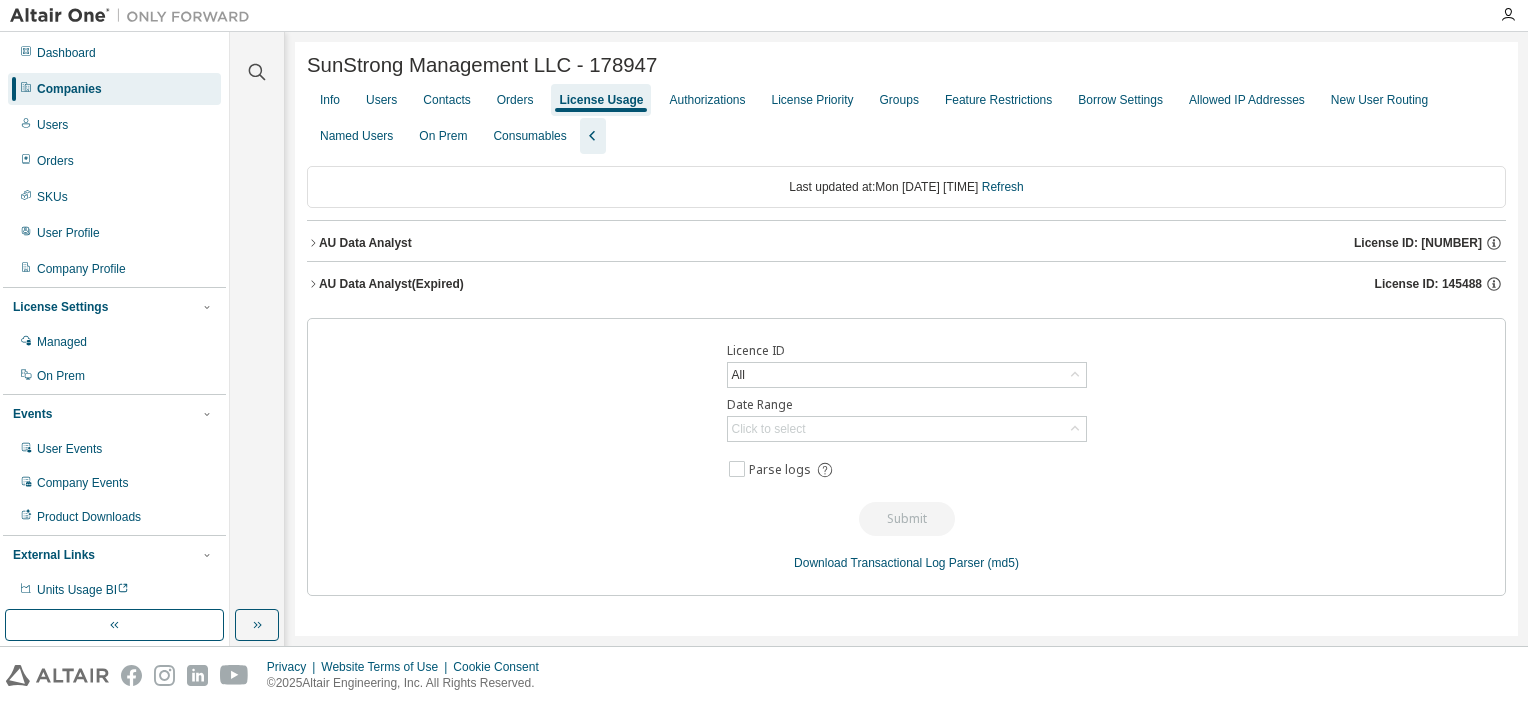 click 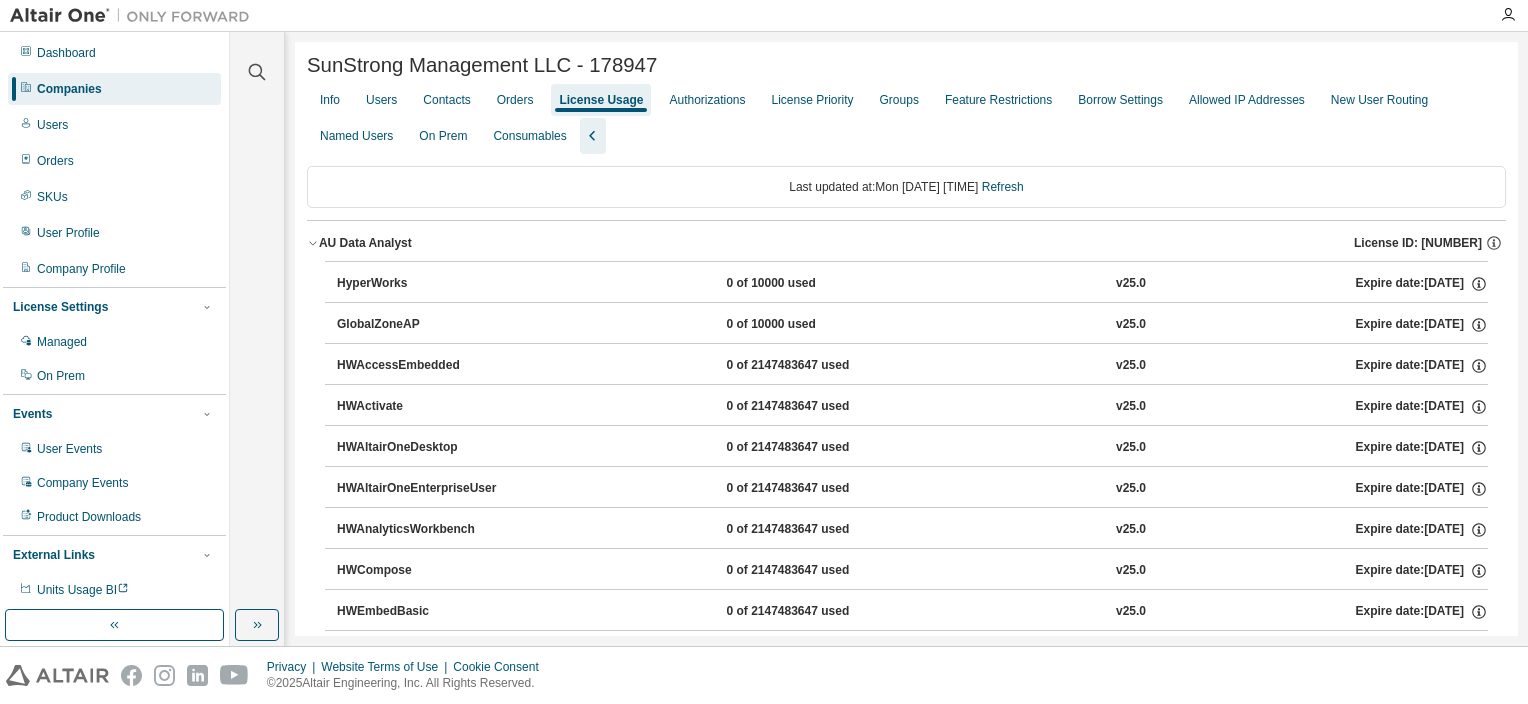 click 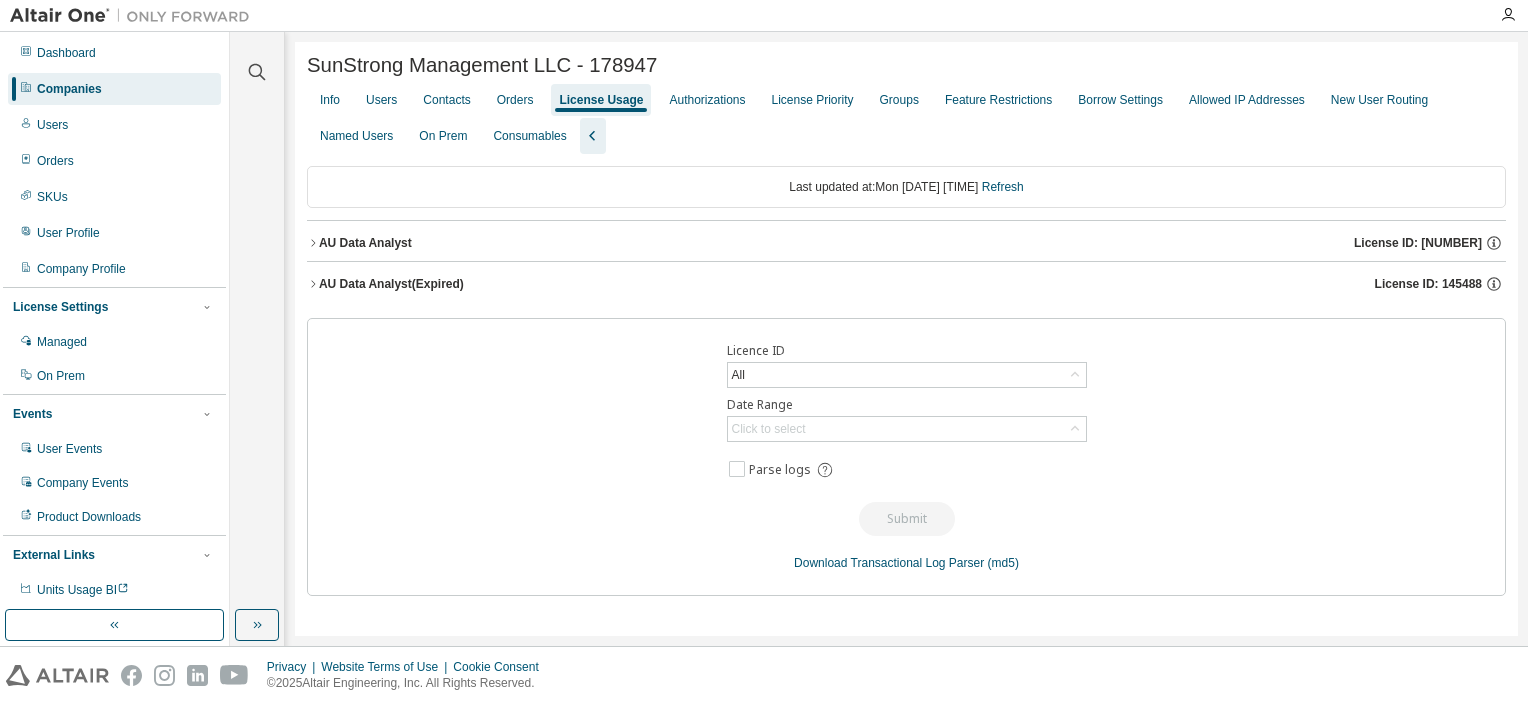 click 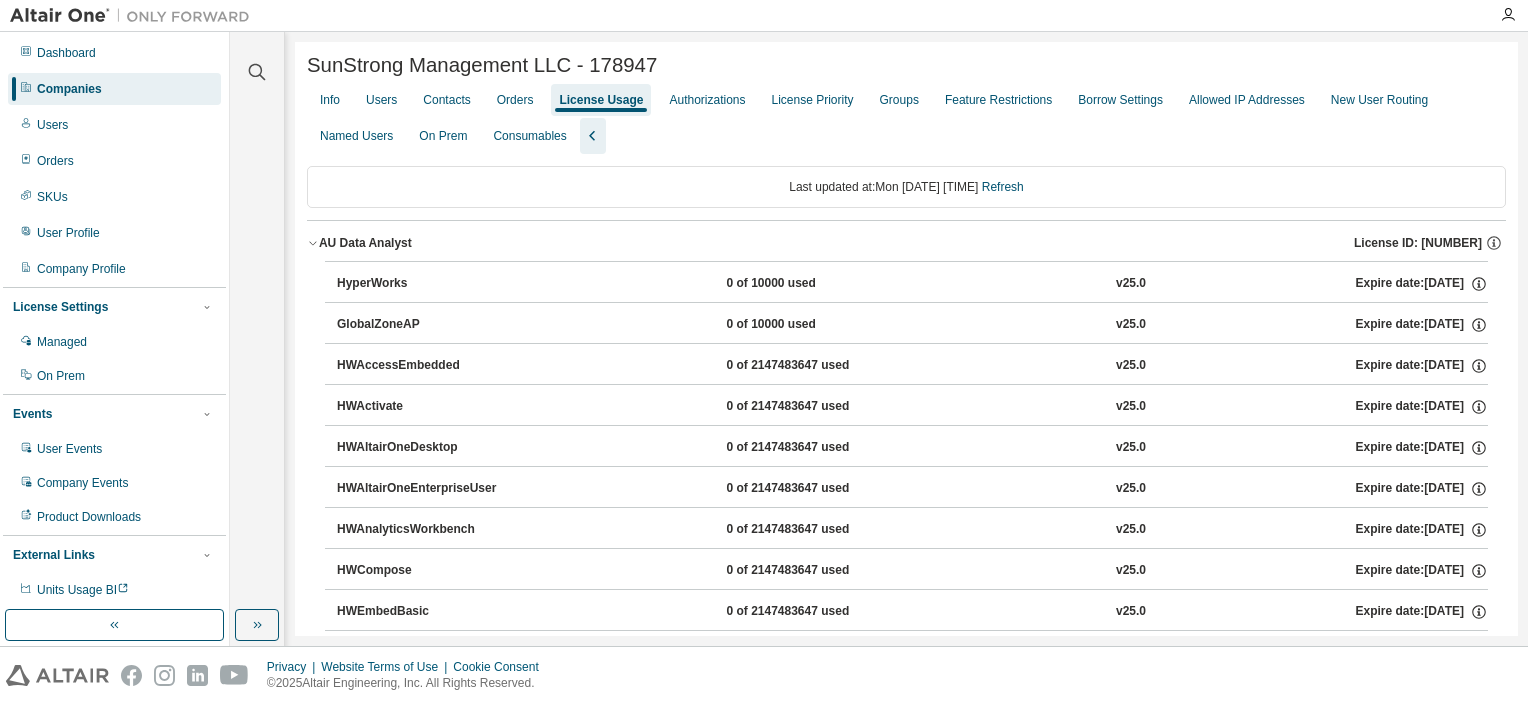 click at bounding box center [257, 60] 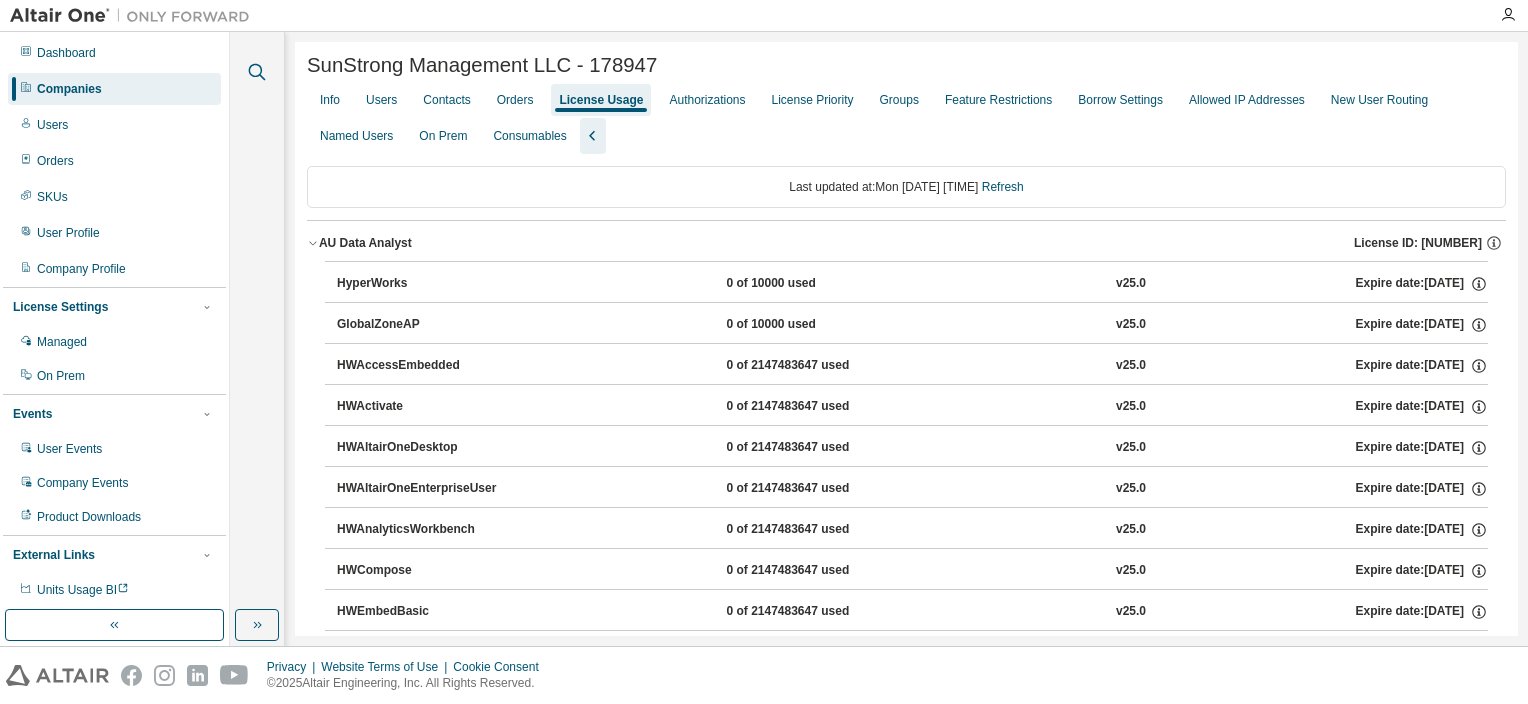 click 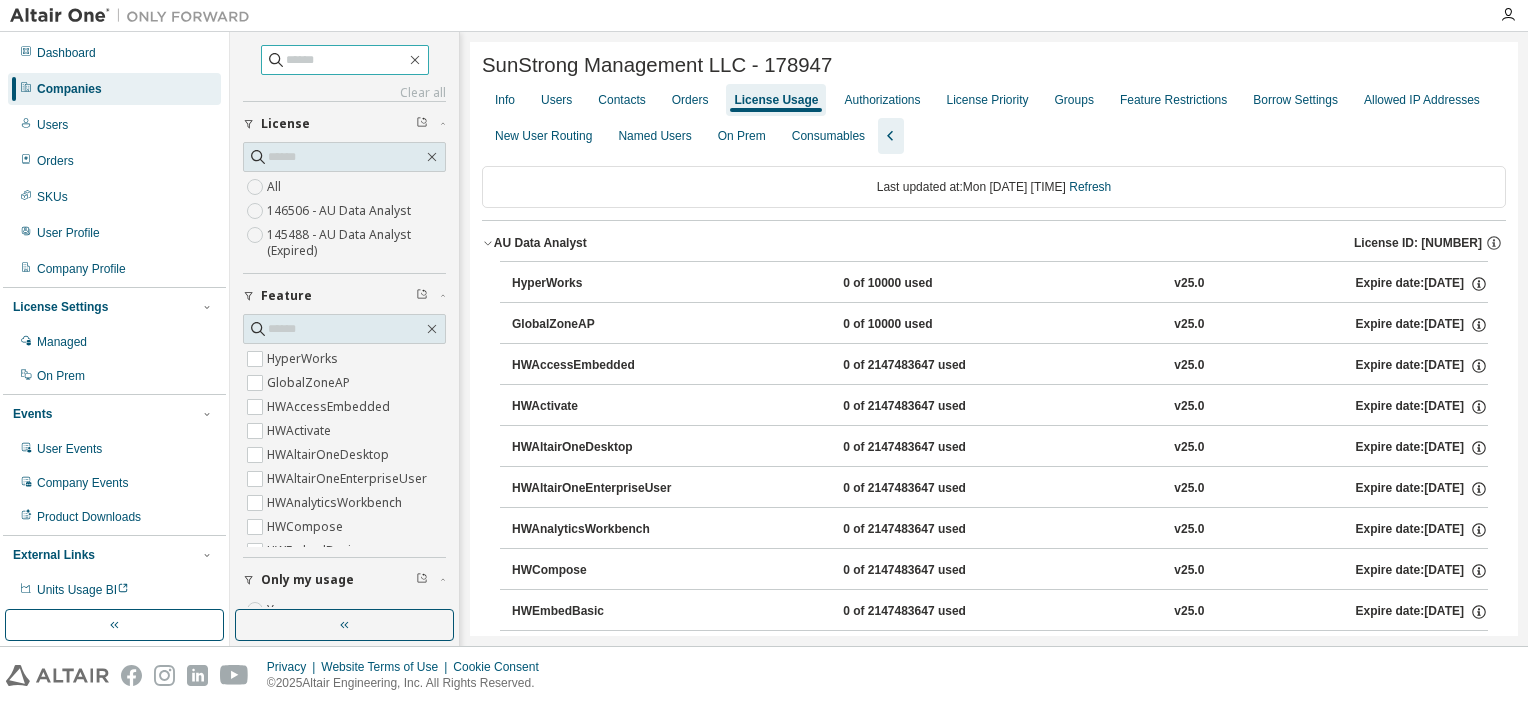 click at bounding box center (345, 60) 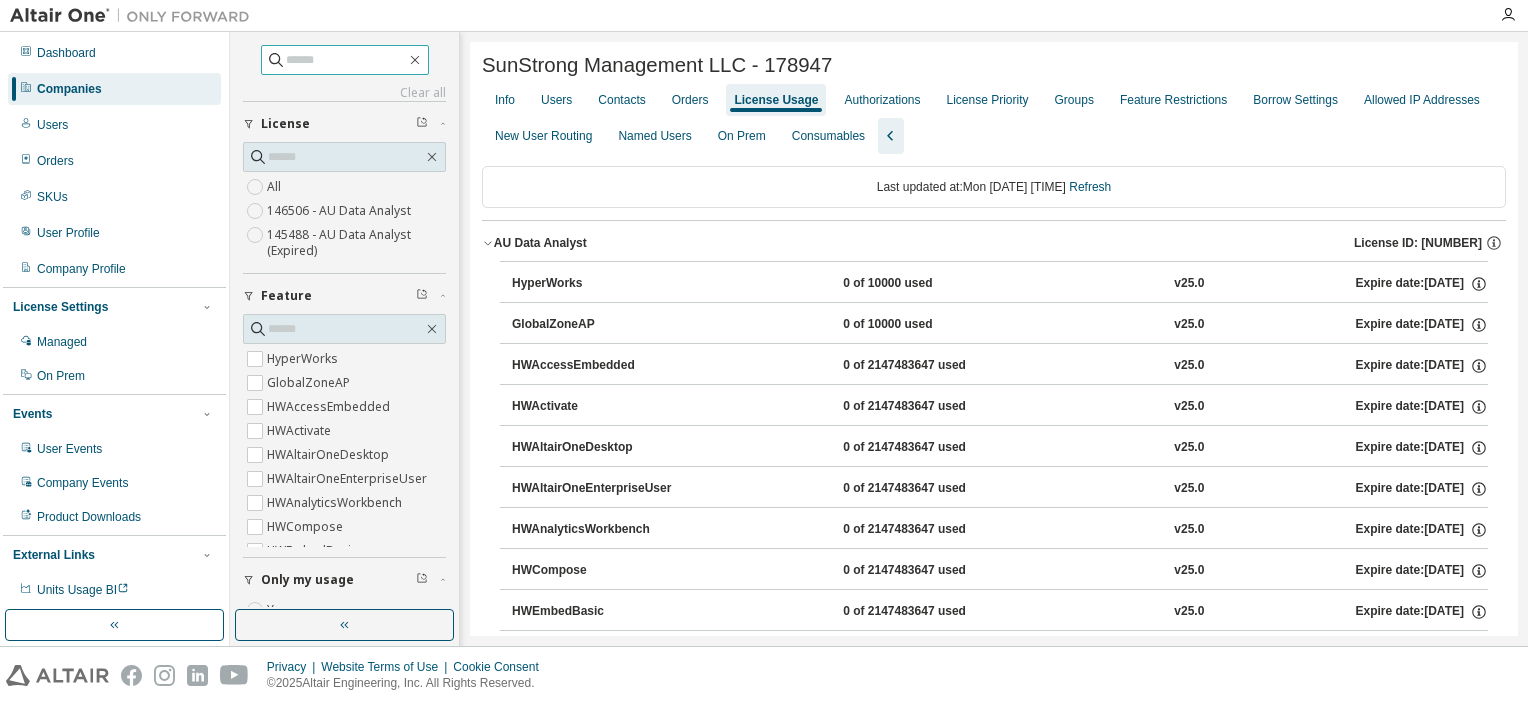 click at bounding box center [346, 60] 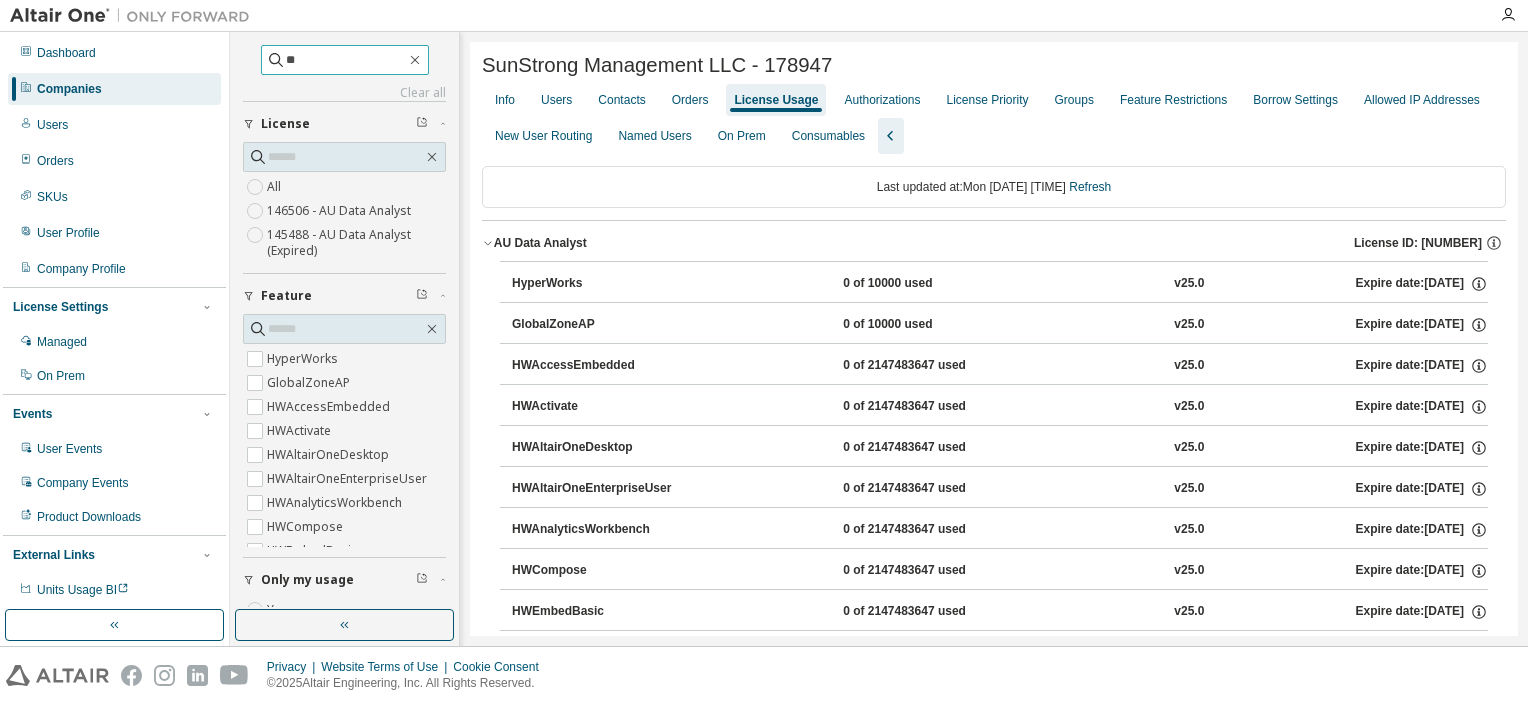 type on "*" 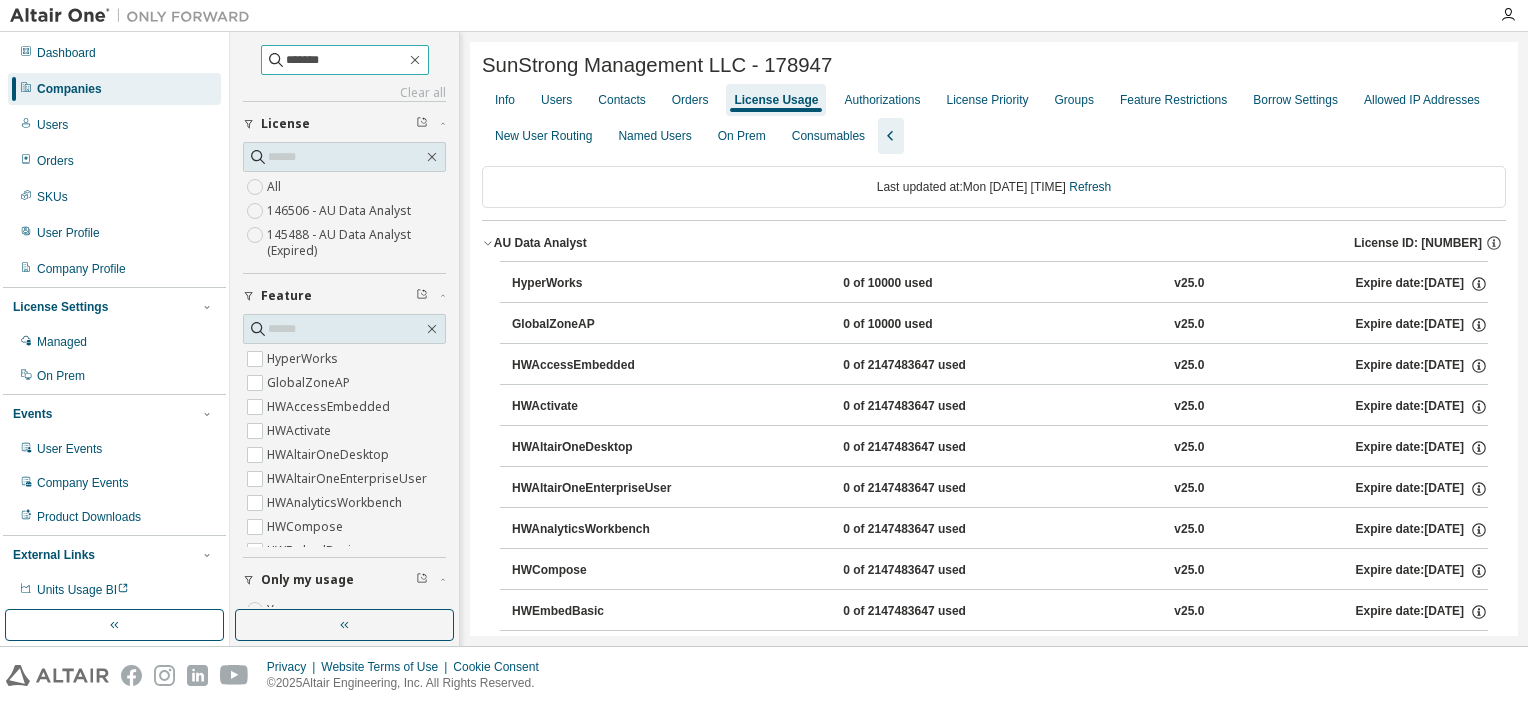 type on "*******" 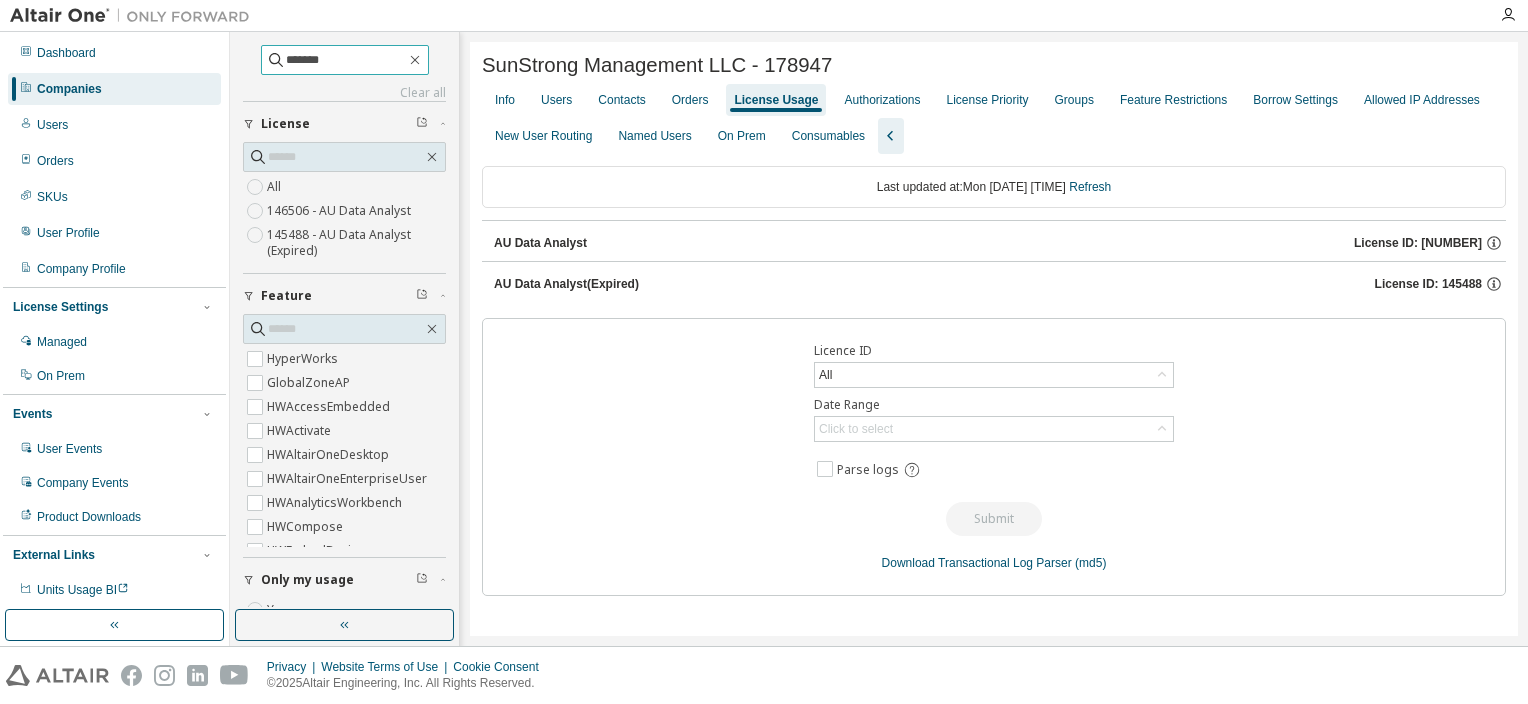 click on "*******" at bounding box center (346, 60) 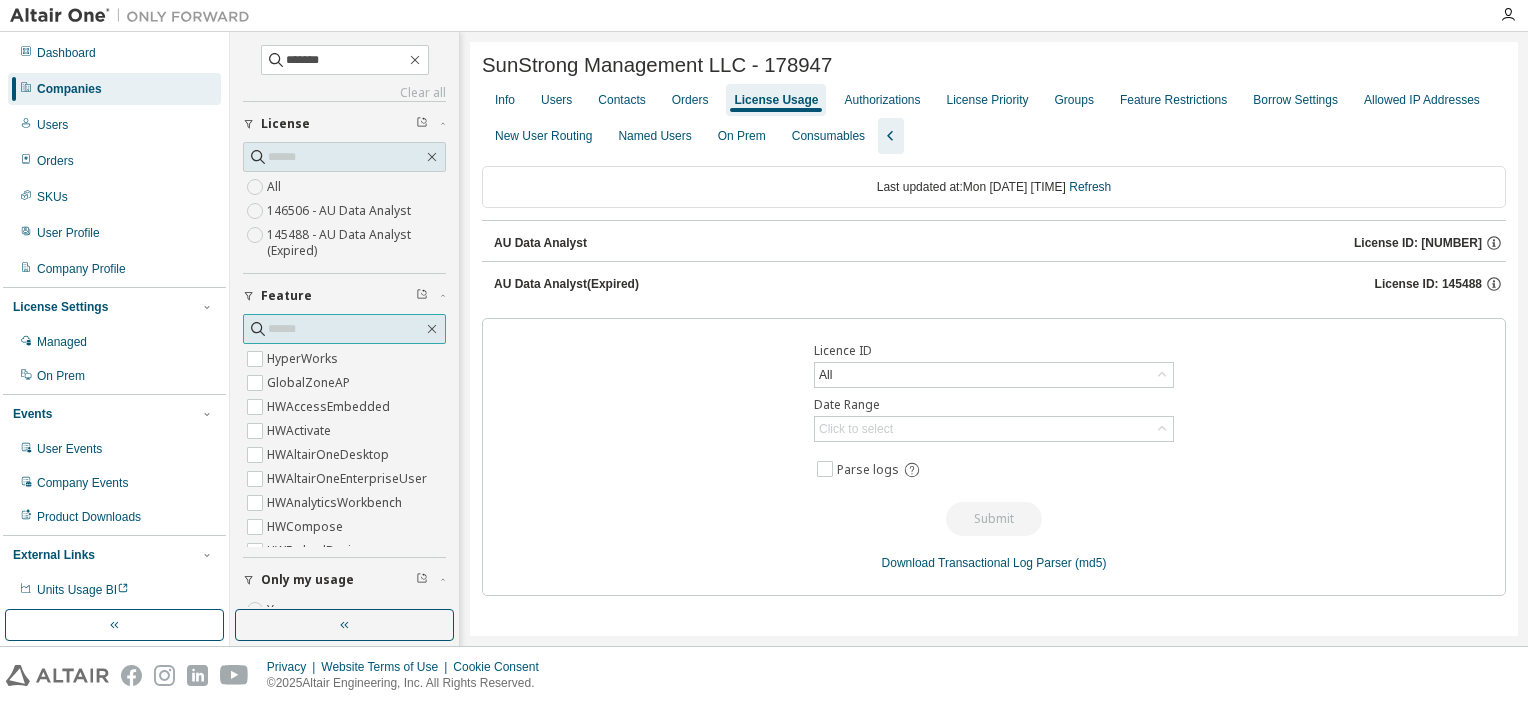 click at bounding box center (345, 329) 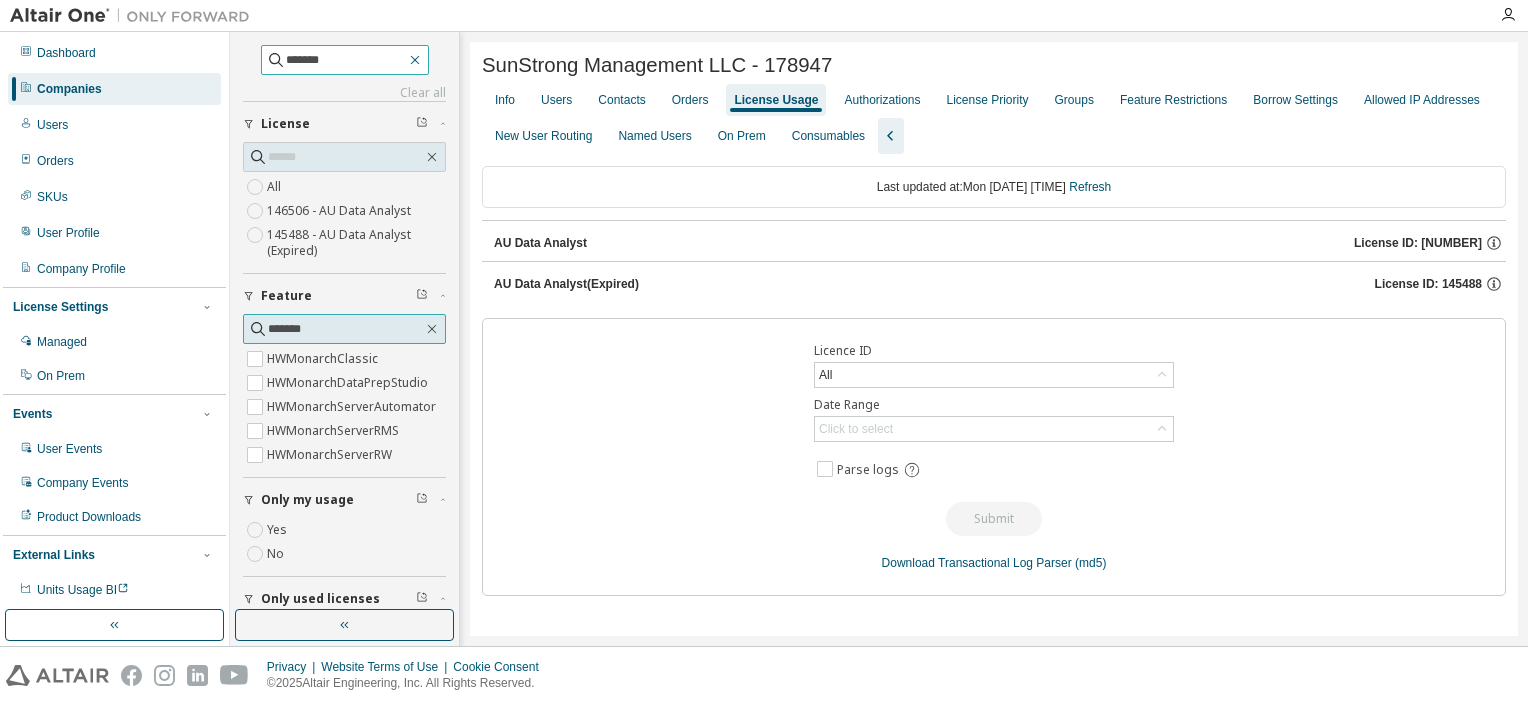 type on "*******" 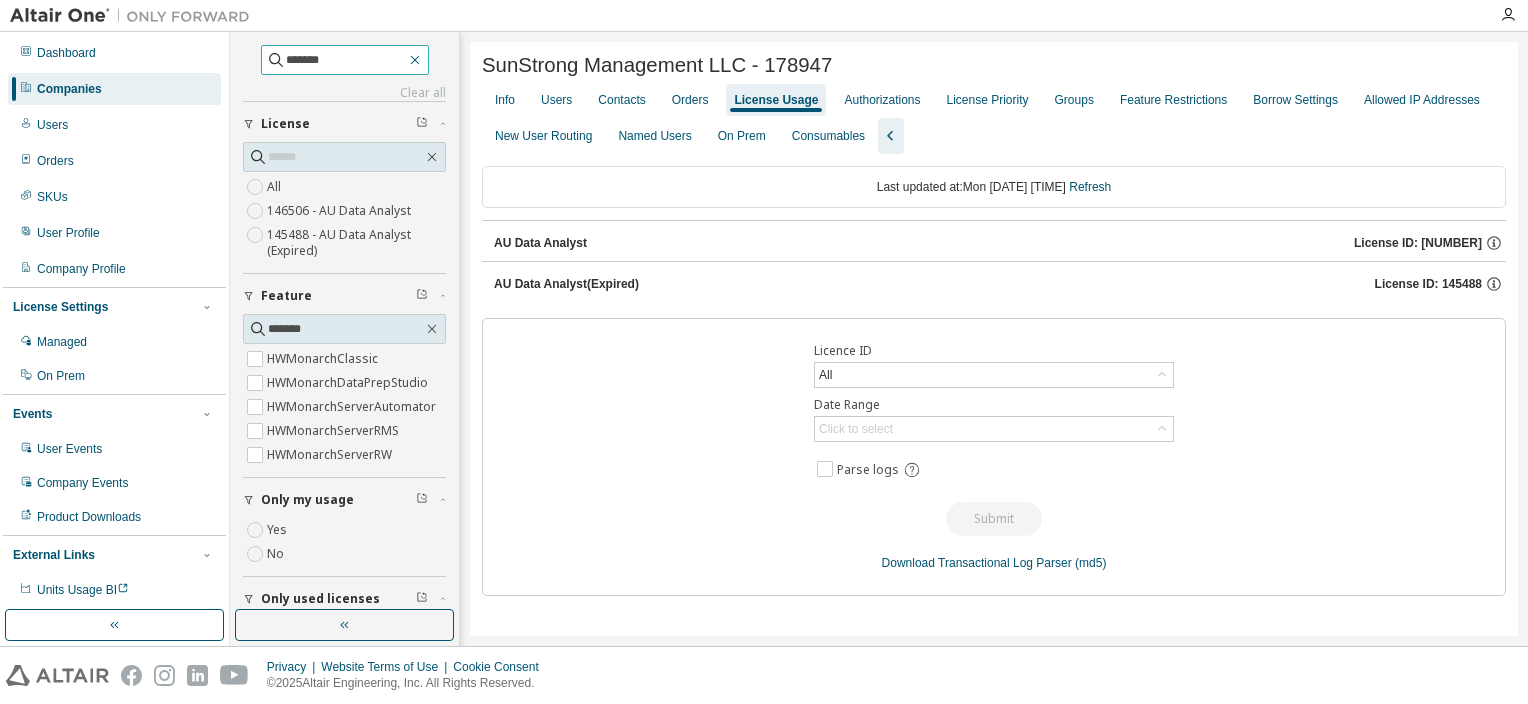 click 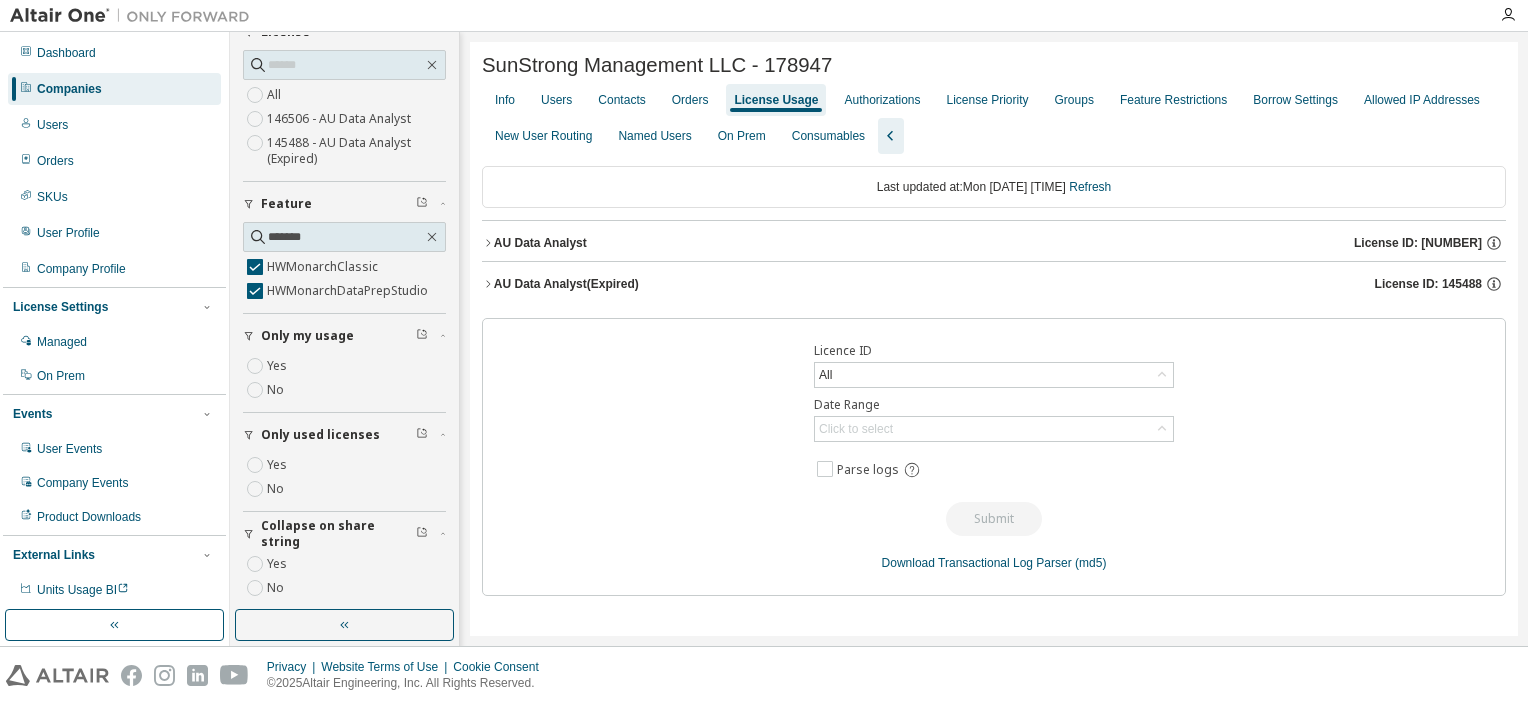 scroll, scrollTop: 102, scrollLeft: 0, axis: vertical 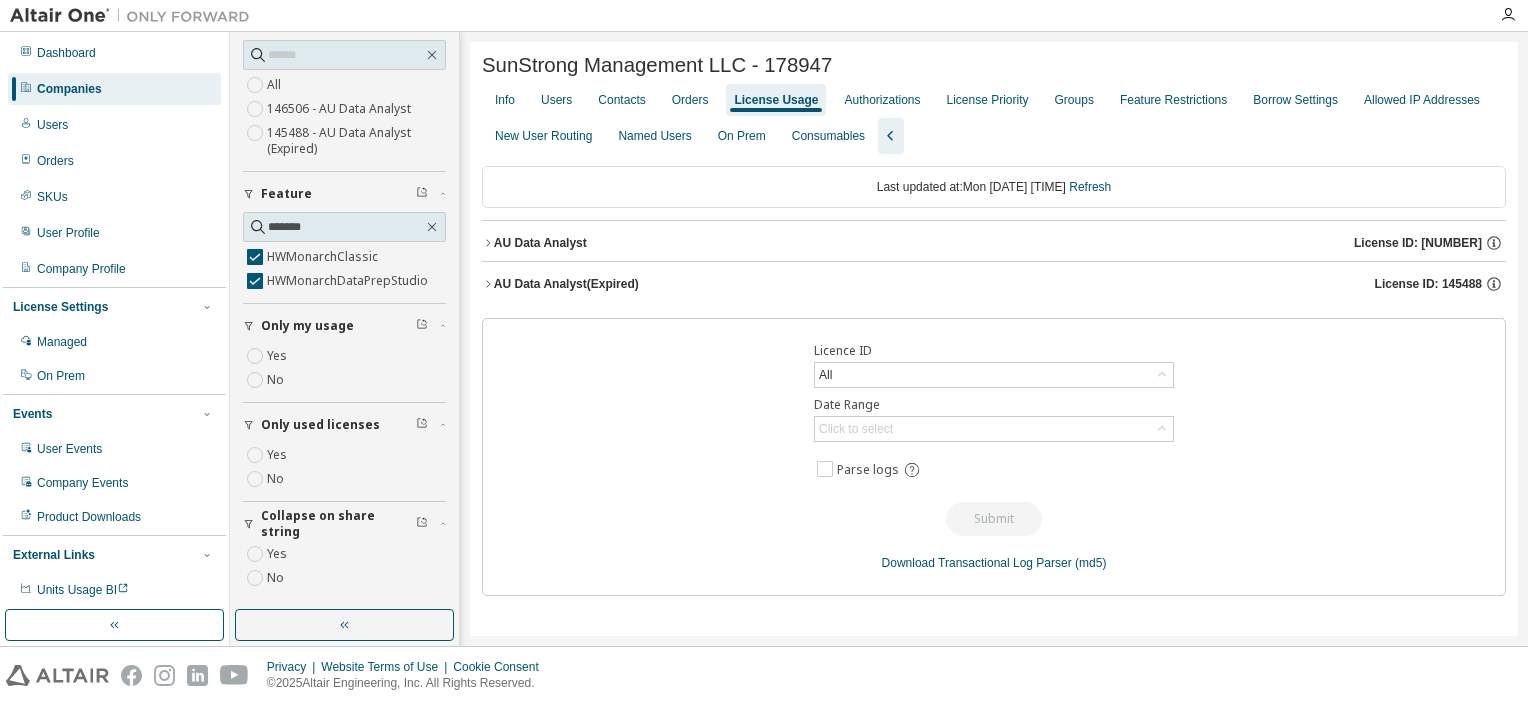 click 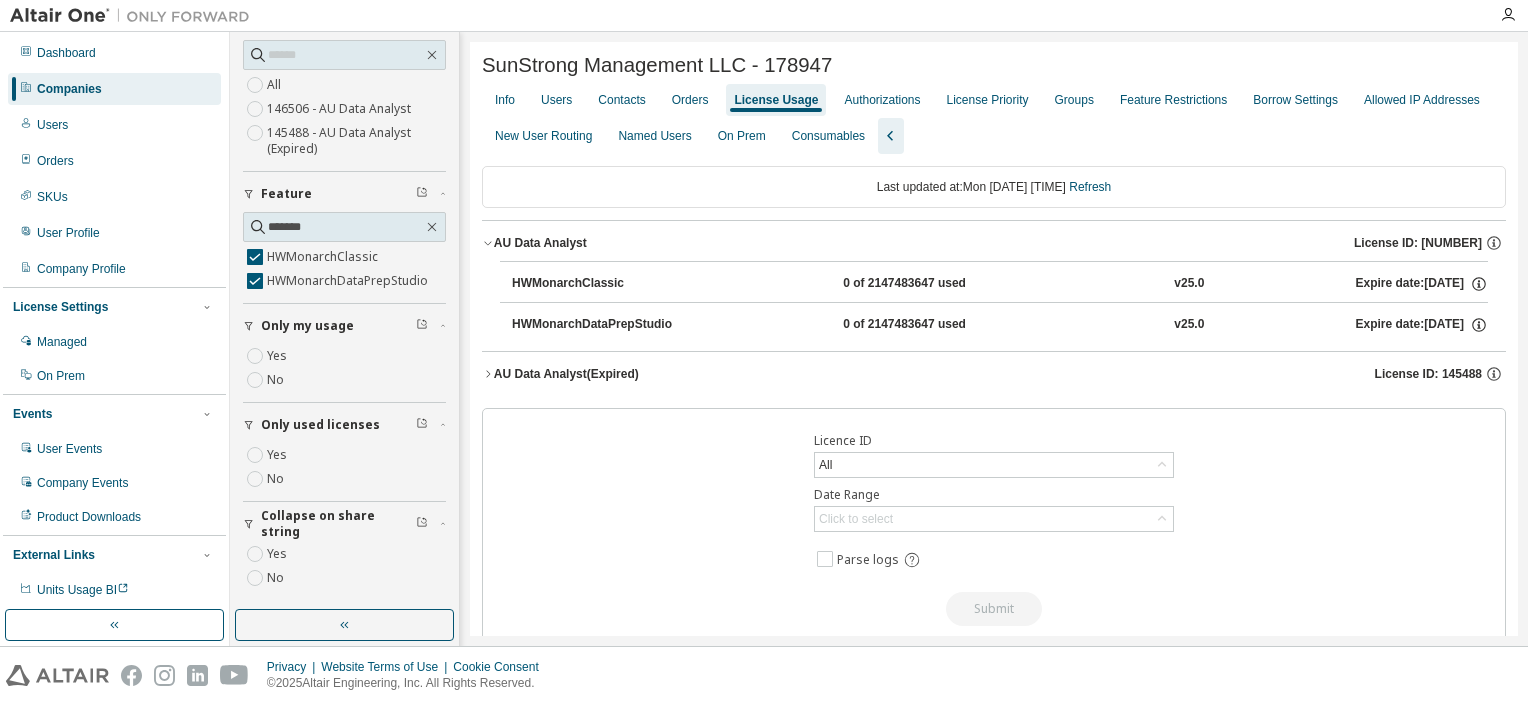 click 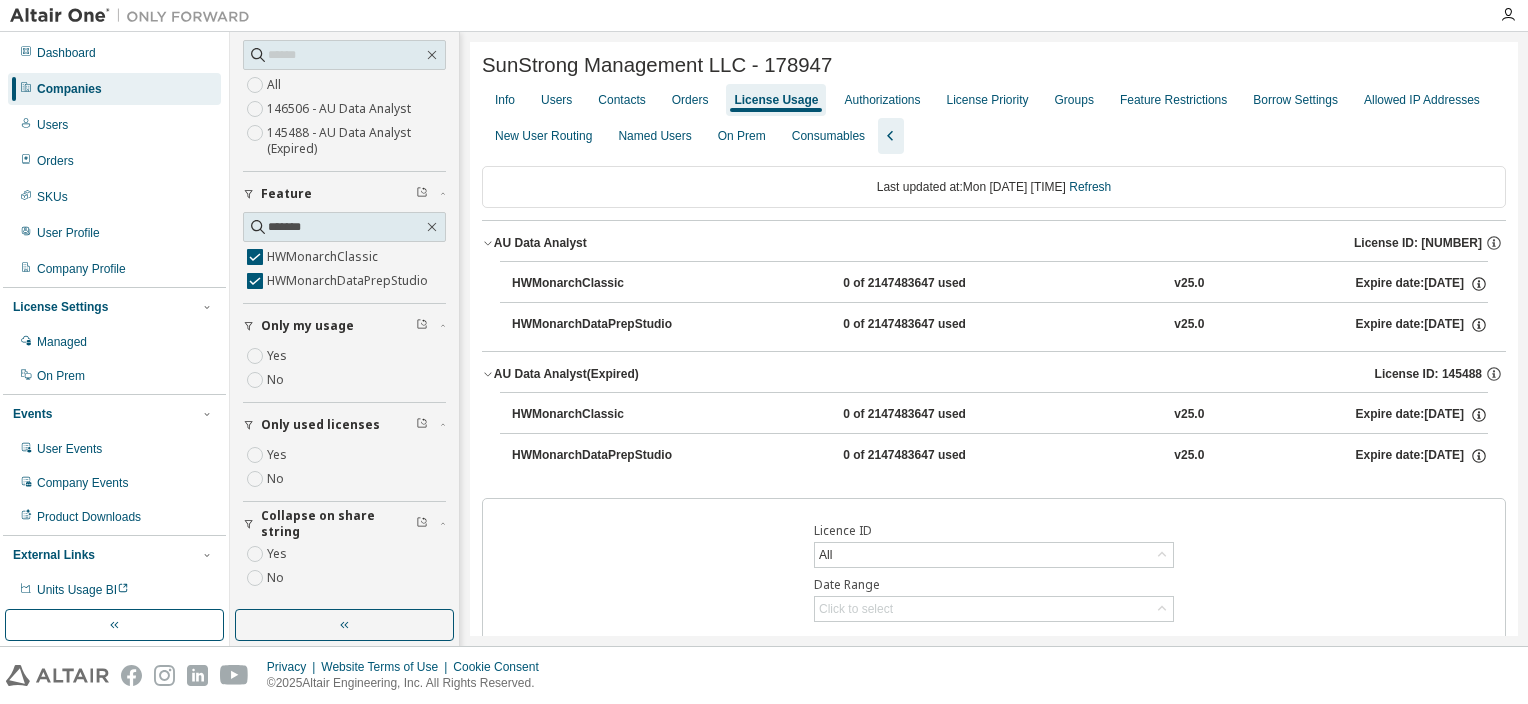 click at bounding box center [874, 15] 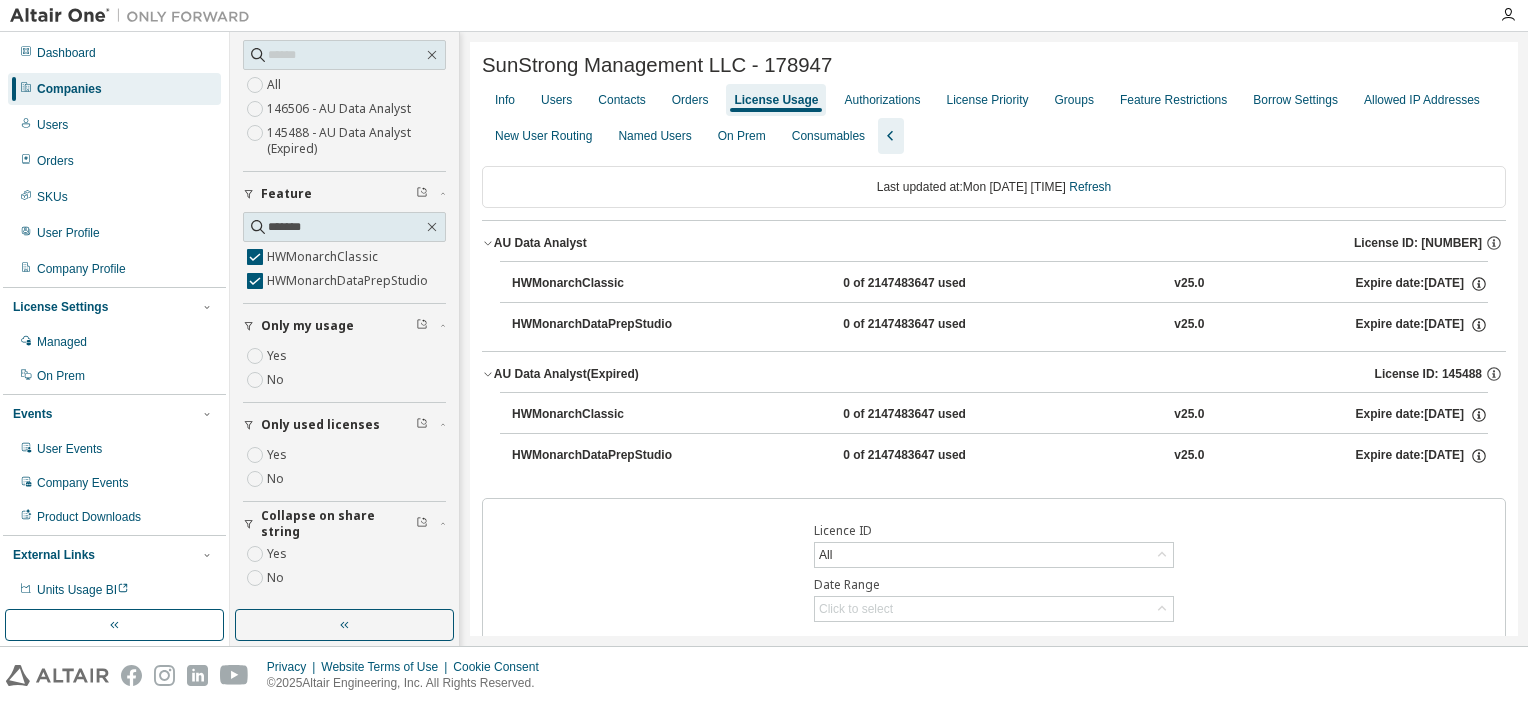click at bounding box center (135, 16) 